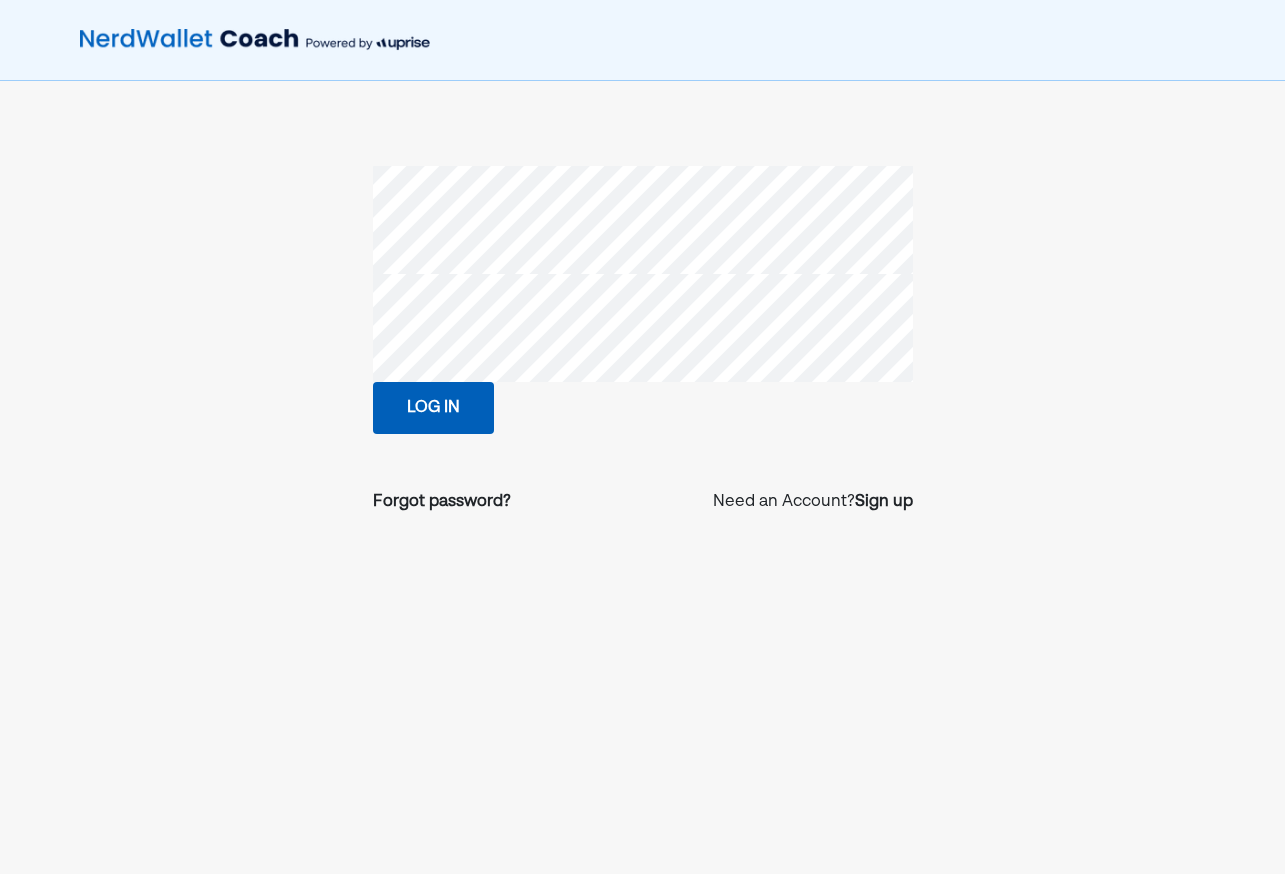 scroll, scrollTop: 0, scrollLeft: 0, axis: both 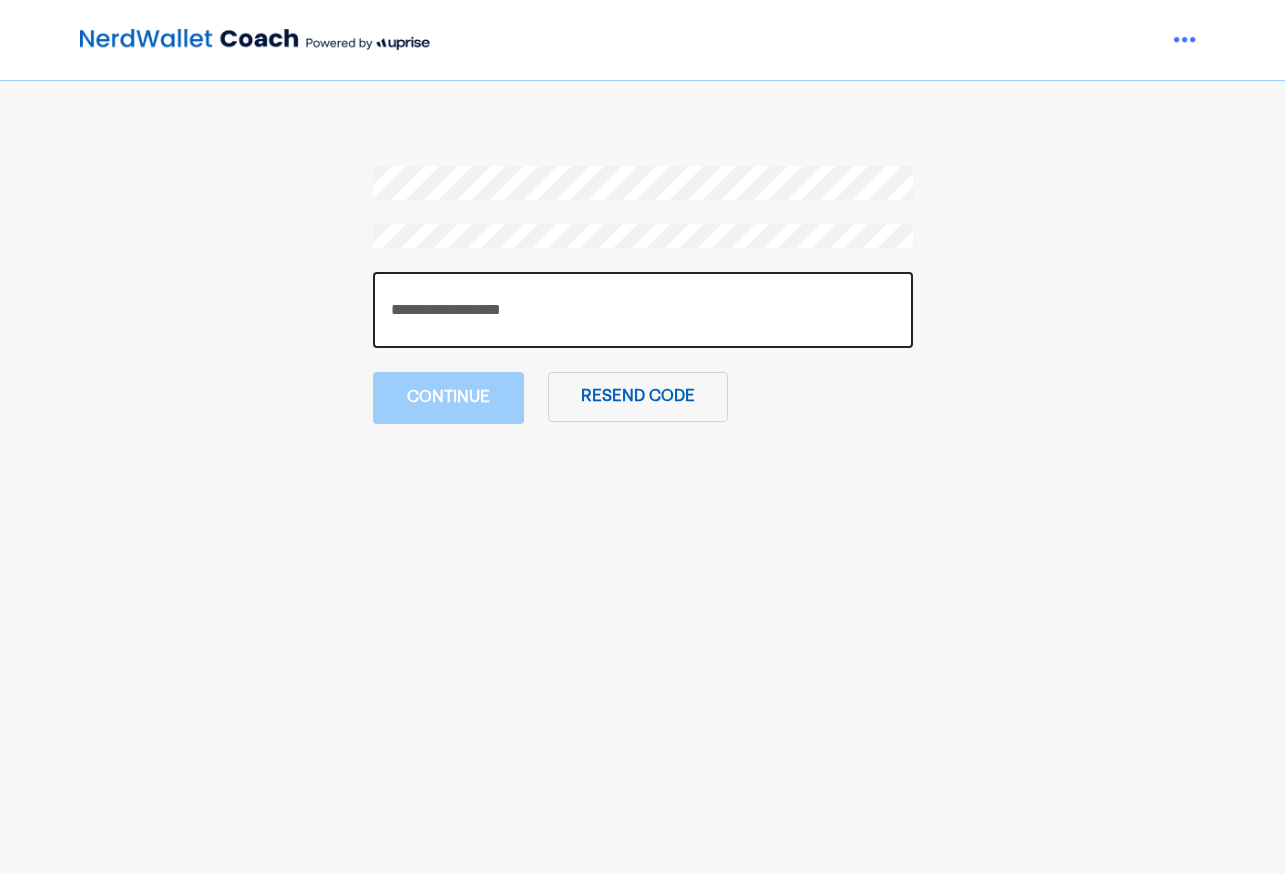 click at bounding box center [643, 310] 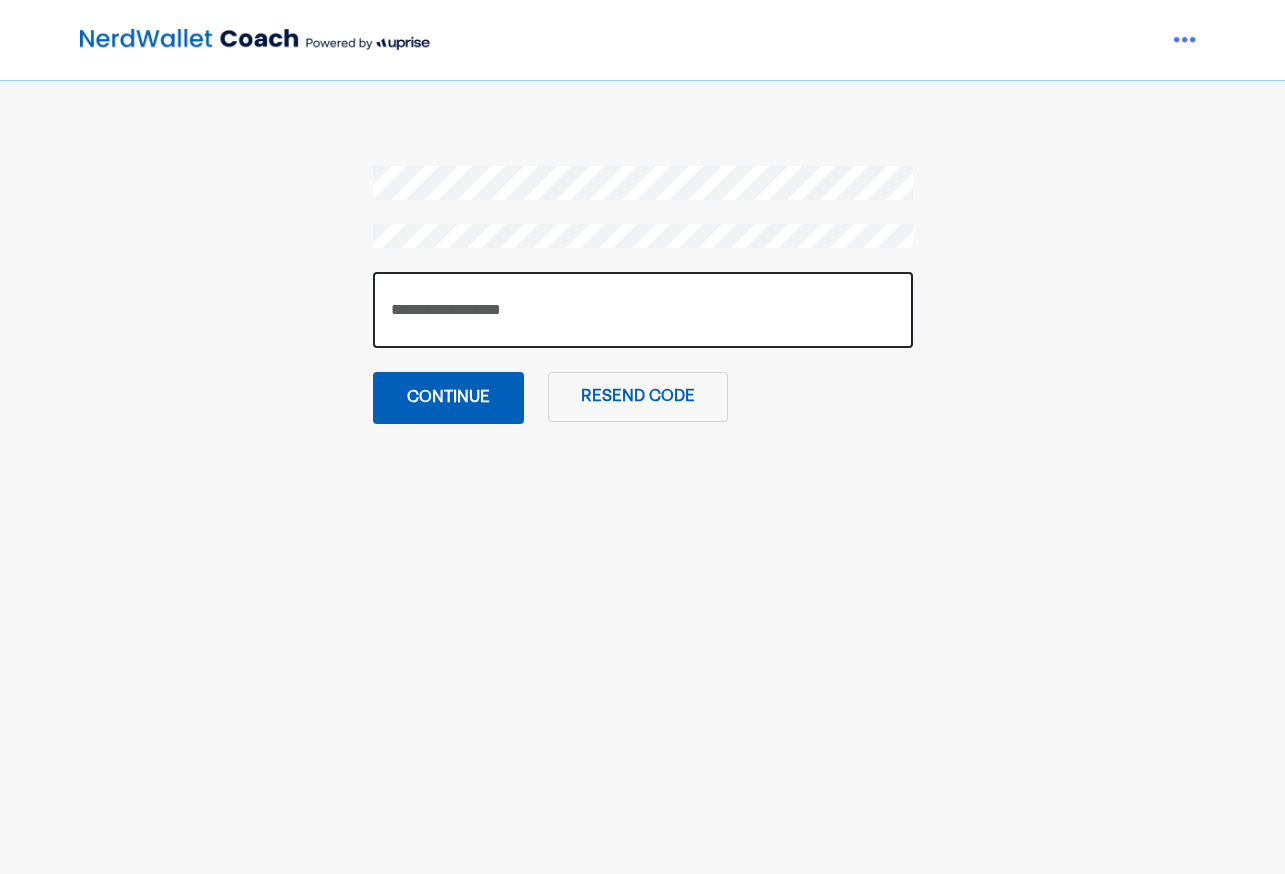 type on "******" 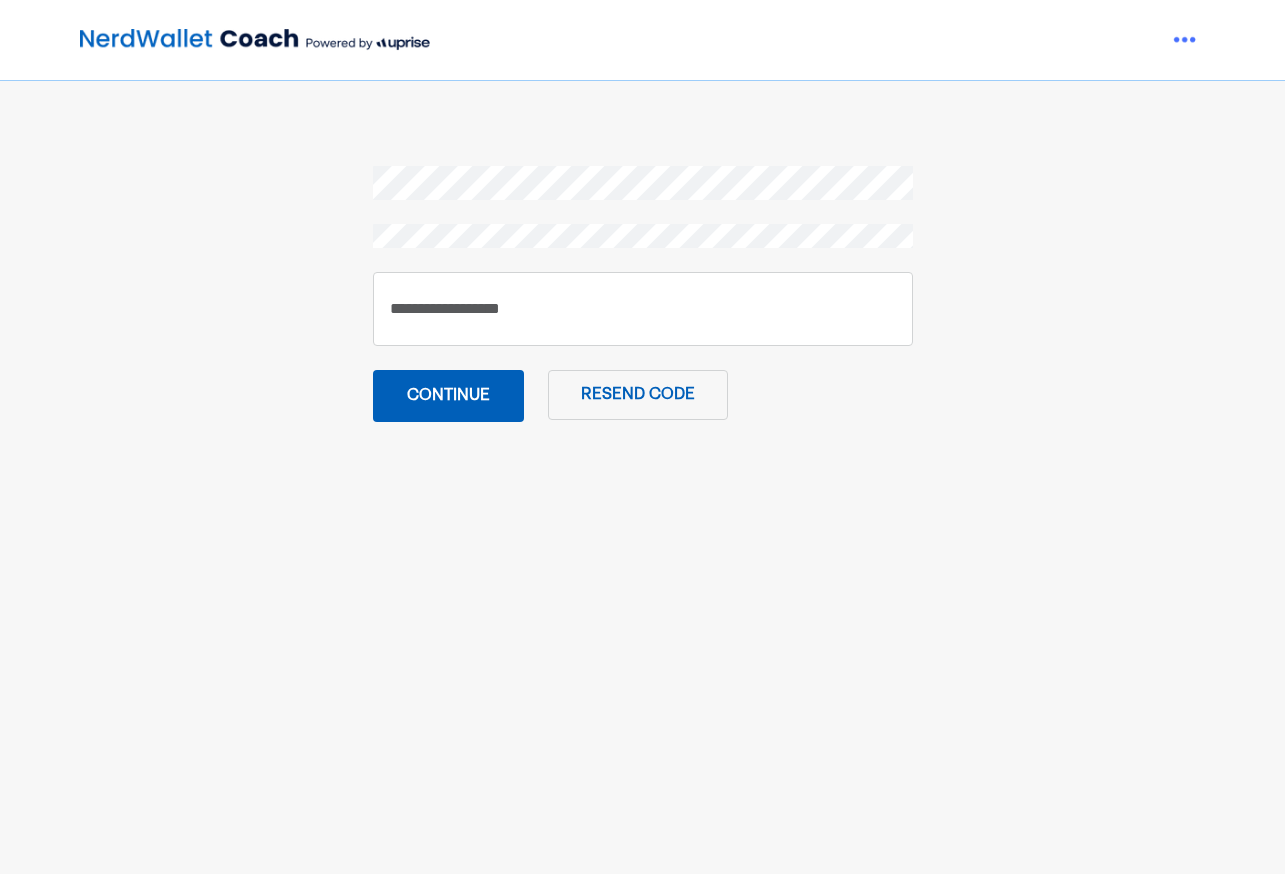 click on "Continue" at bounding box center [448, 396] 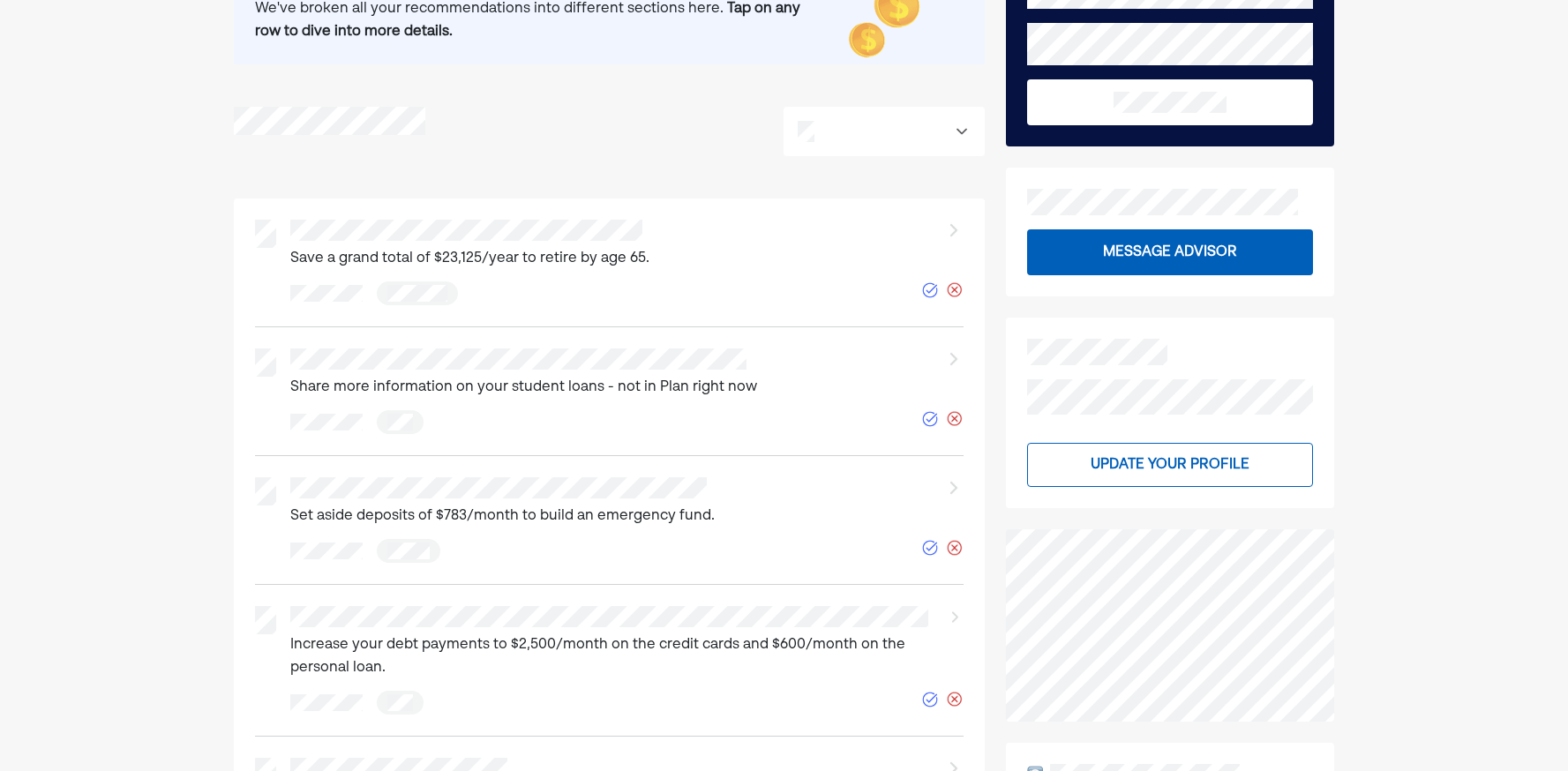 scroll, scrollTop: 0, scrollLeft: 0, axis: both 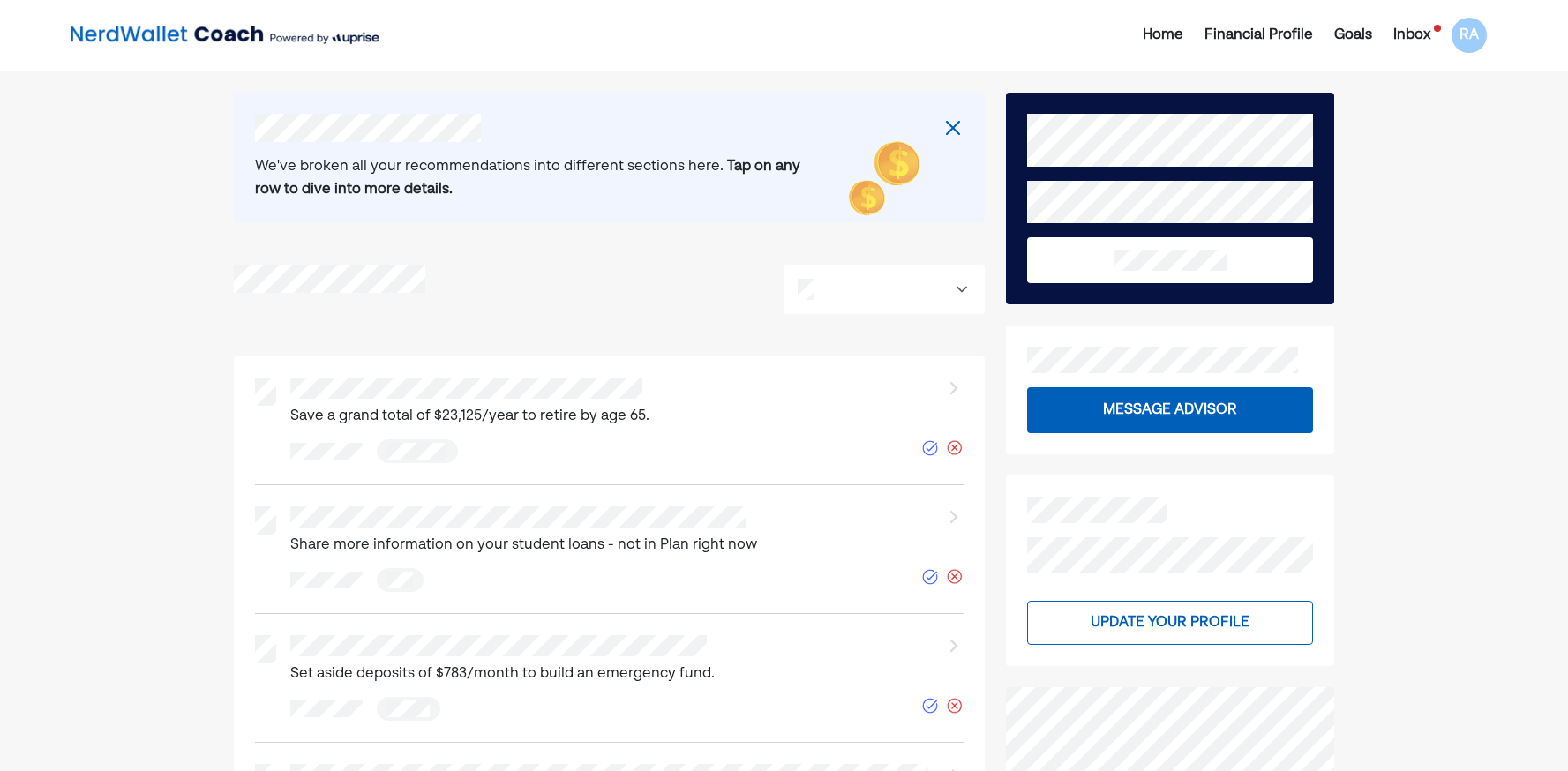 click at bounding box center (953, 128) 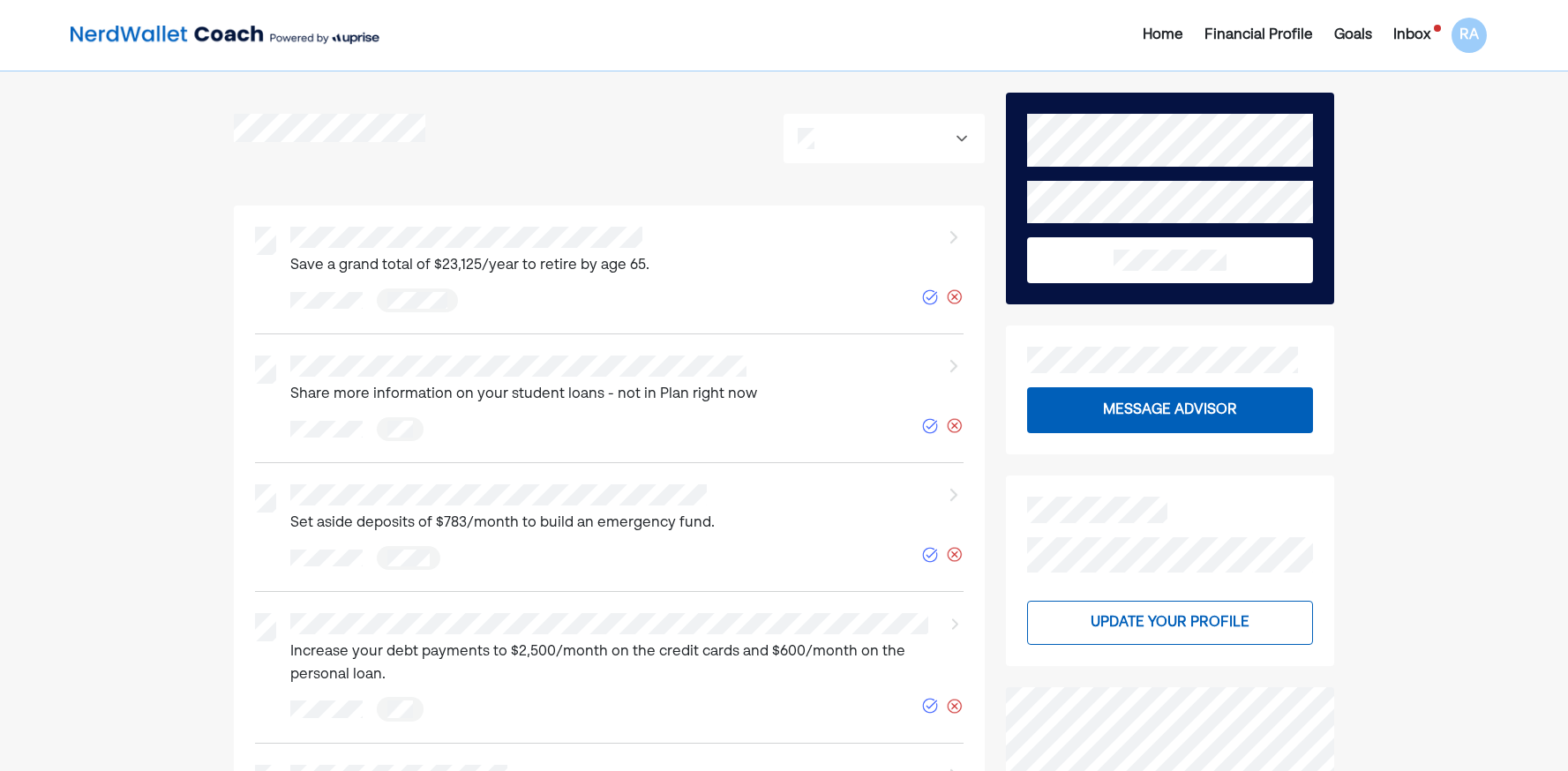 click on "Goals" at bounding box center (1163, 35) 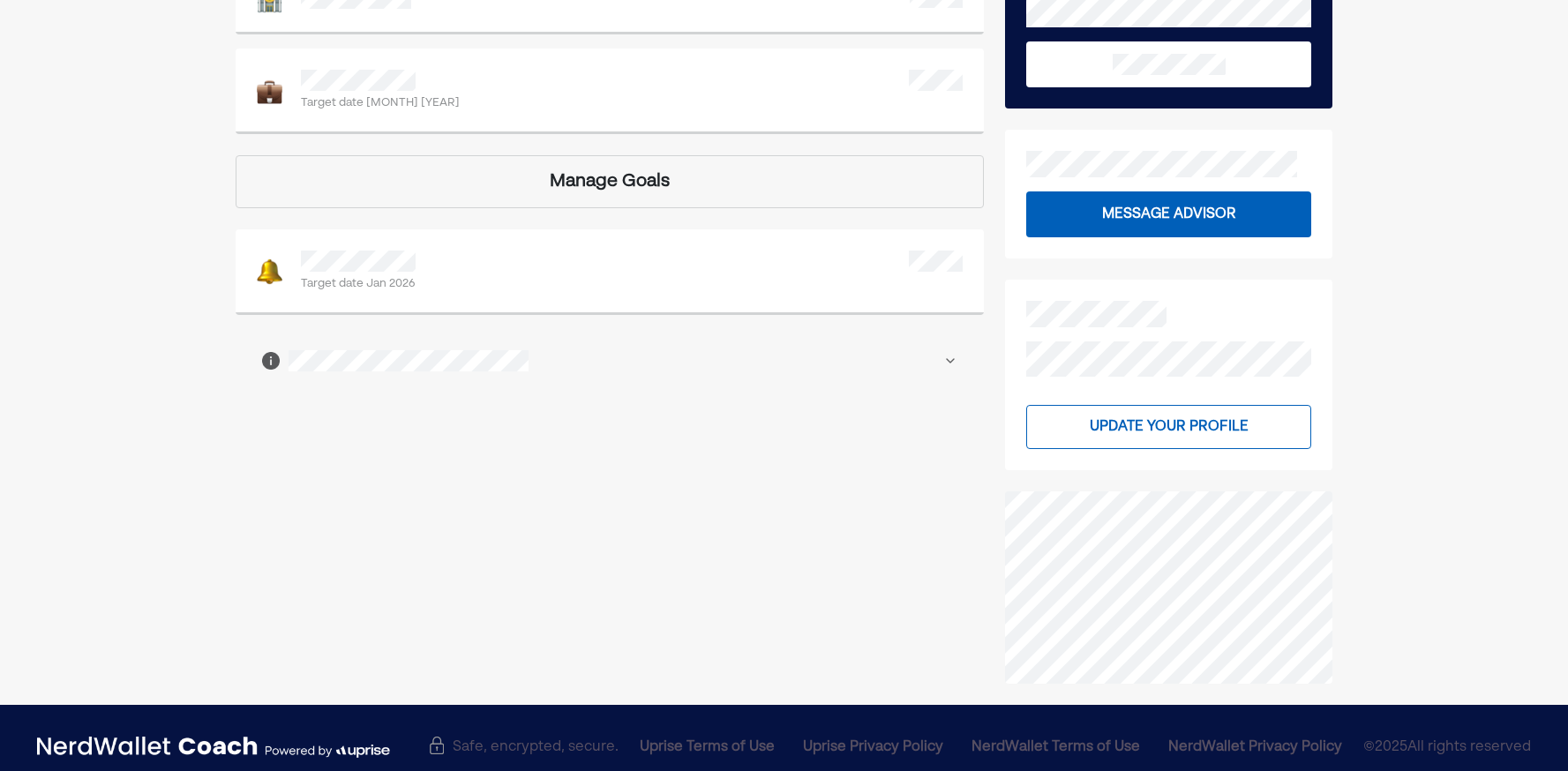scroll, scrollTop: 0, scrollLeft: 0, axis: both 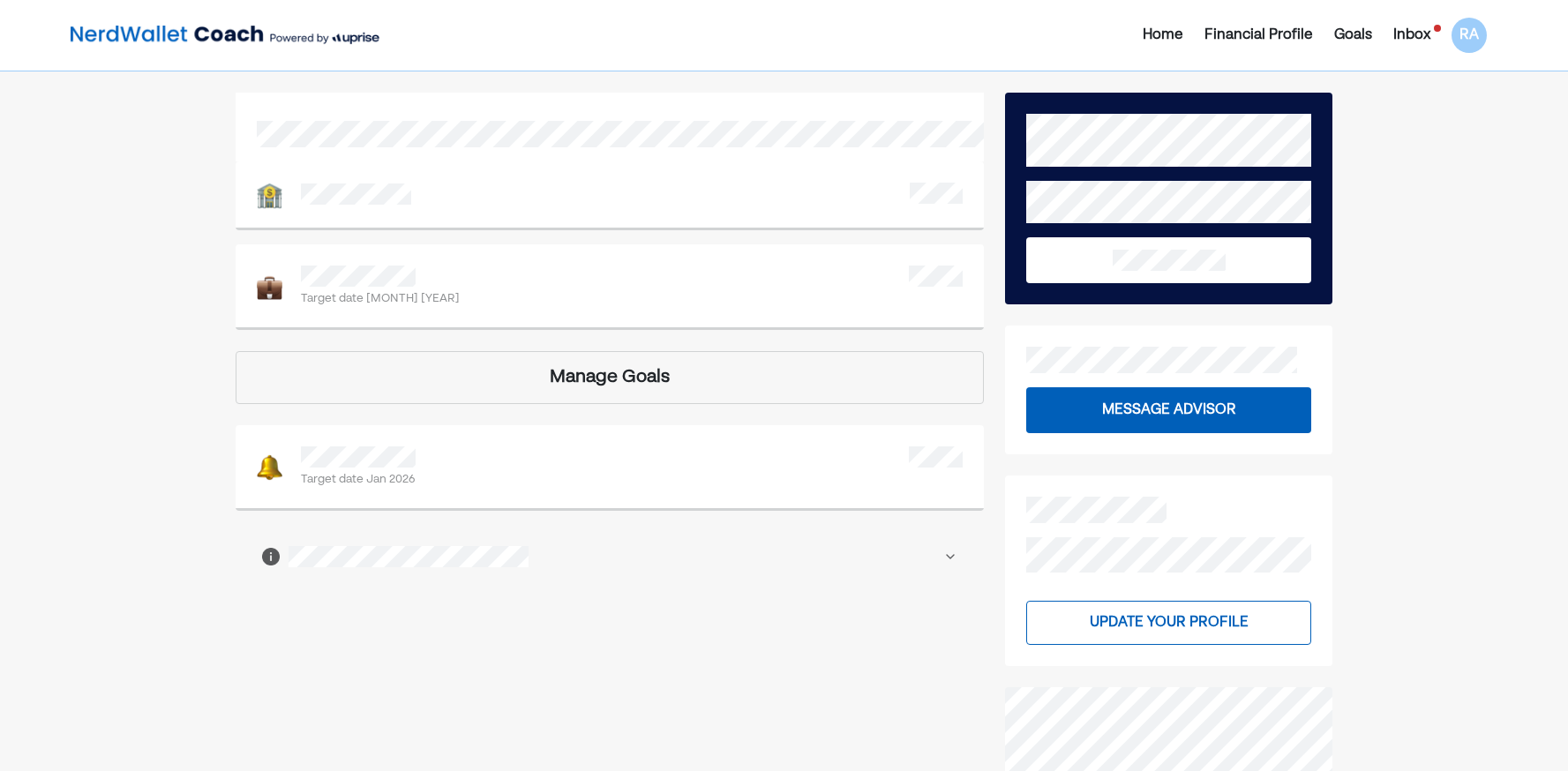 click on "Financial Profile" at bounding box center (1258, 35) 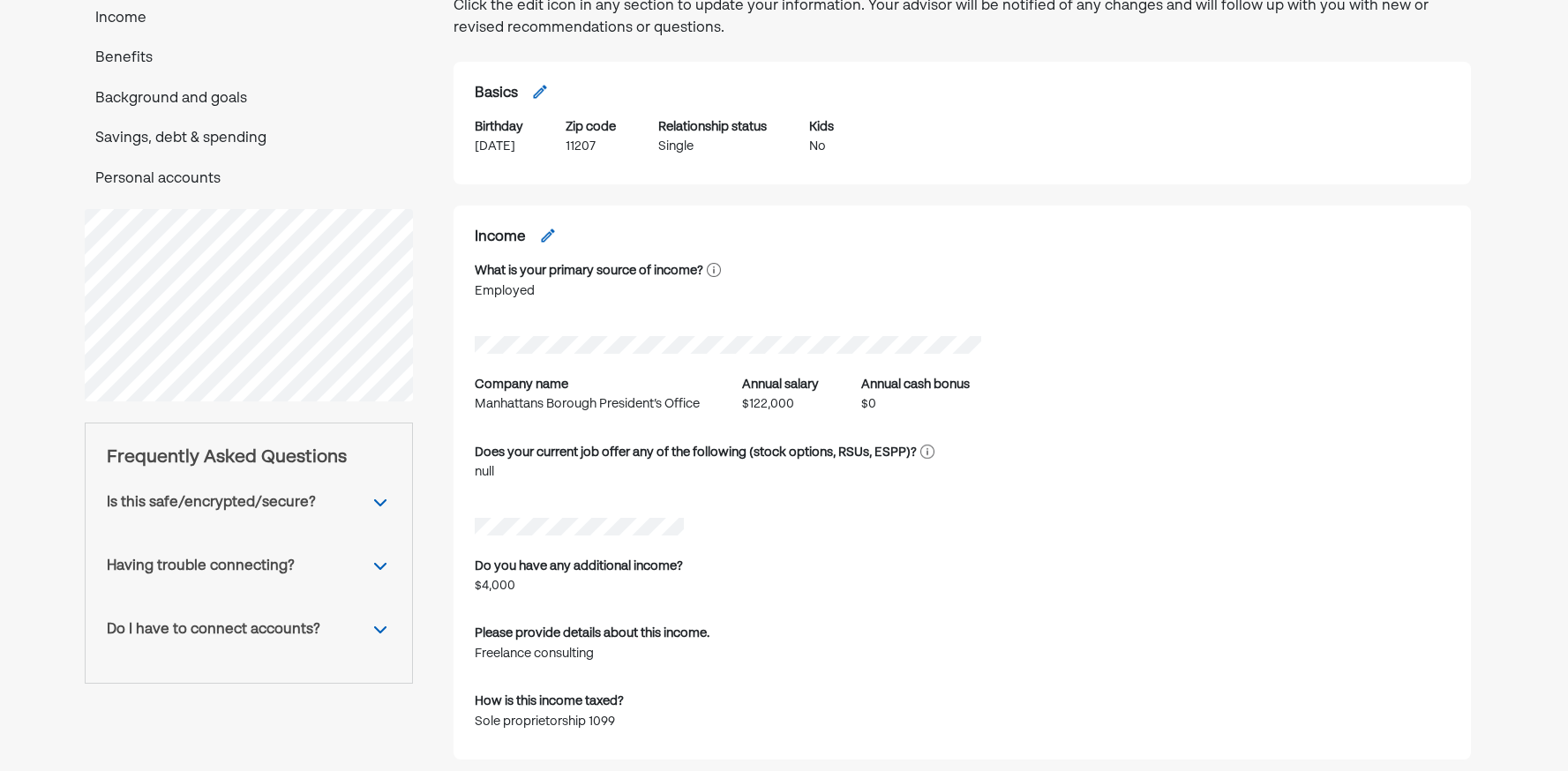 scroll, scrollTop: 0, scrollLeft: 0, axis: both 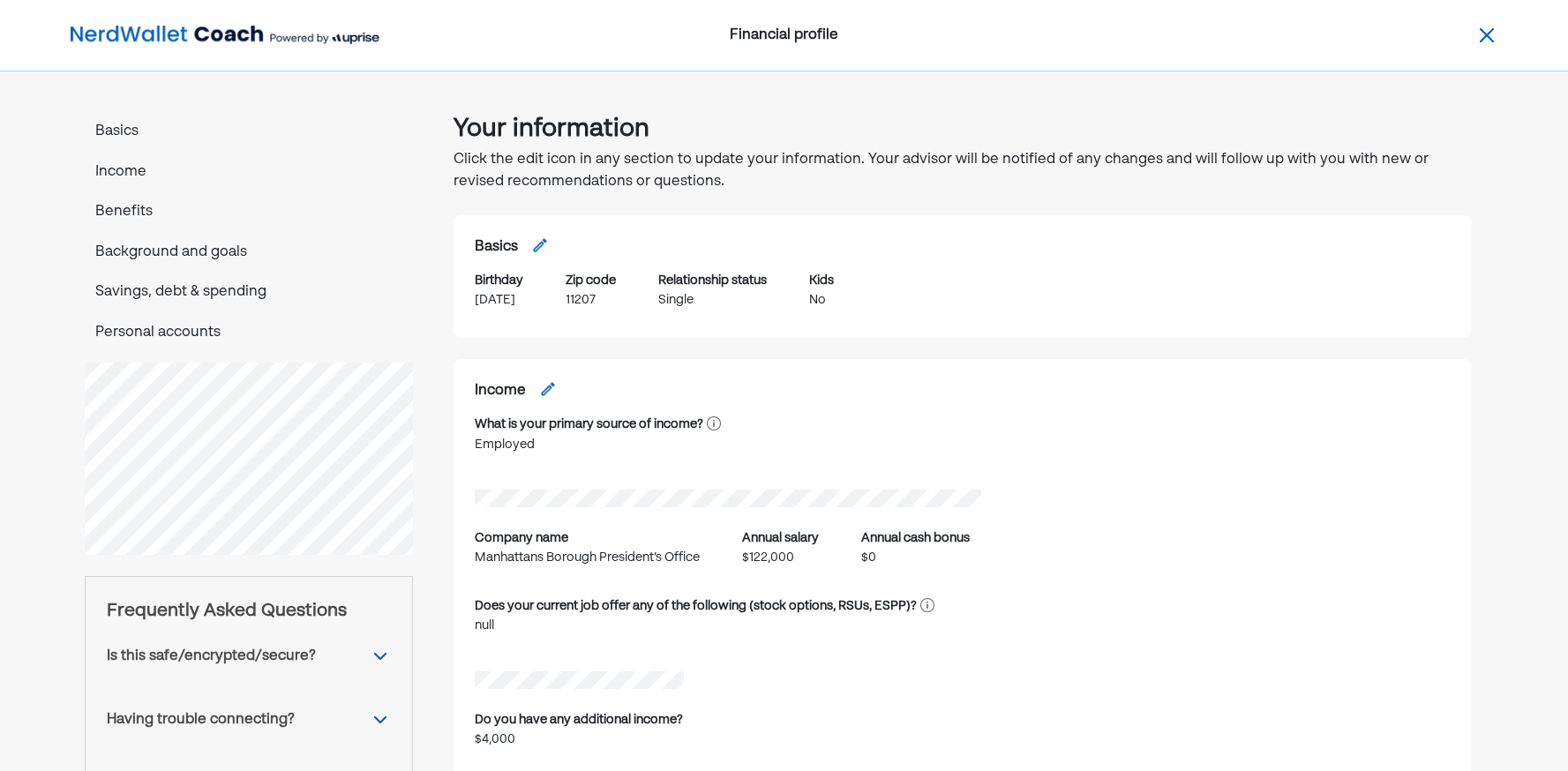 click at bounding box center (1487, 35) 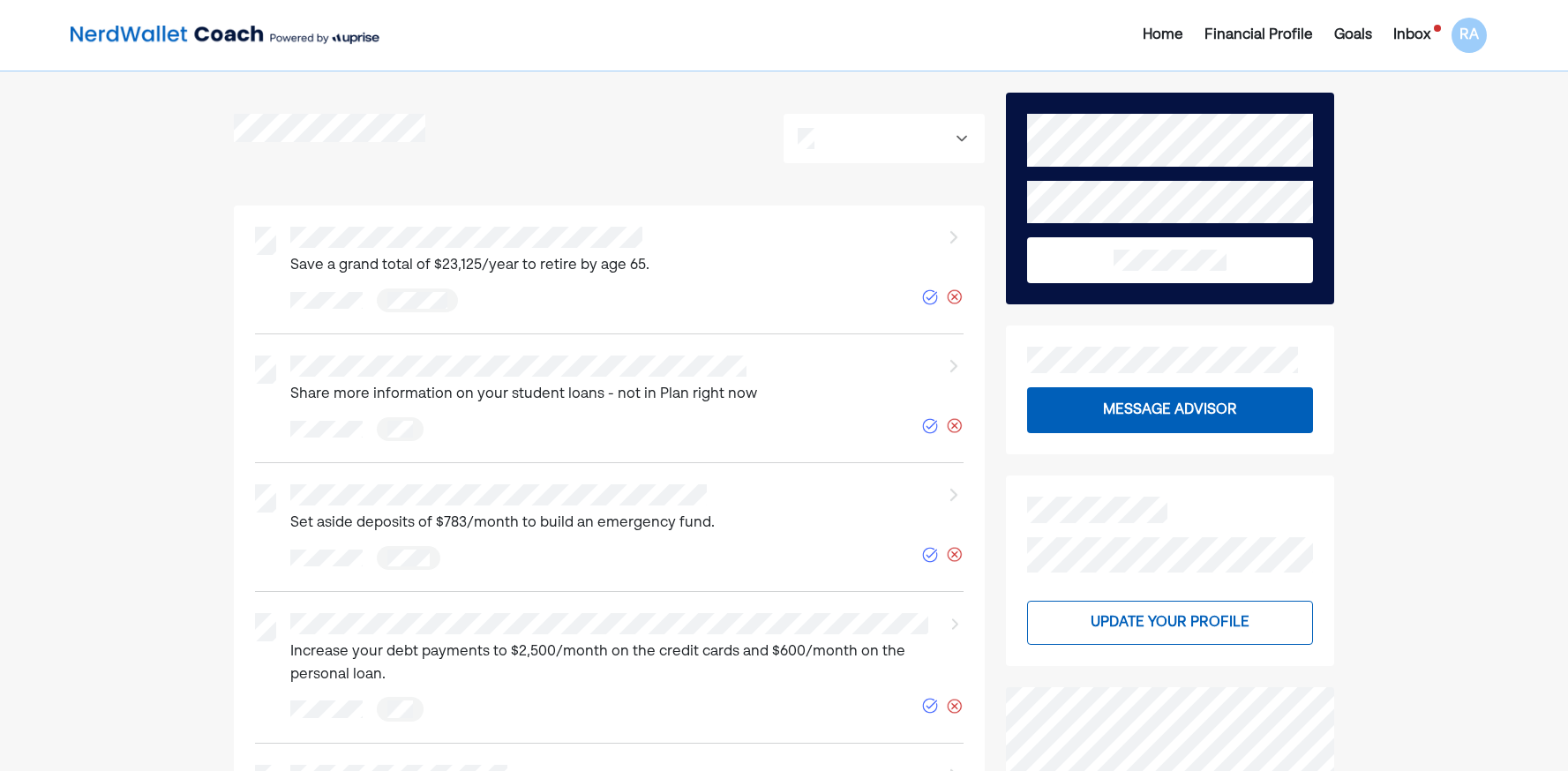 click on "Home" at bounding box center (1163, 35) 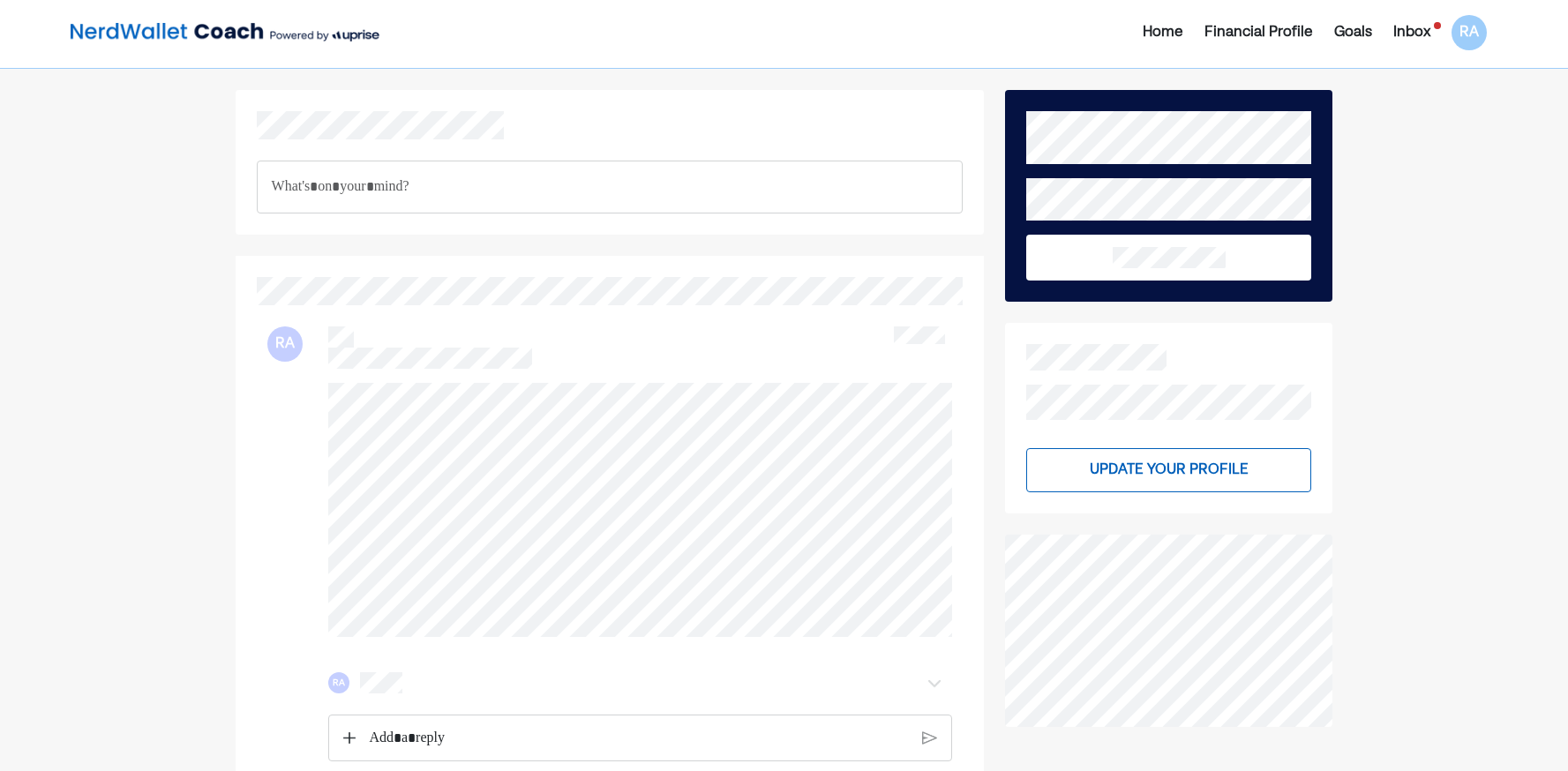 scroll, scrollTop: 0, scrollLeft: 0, axis: both 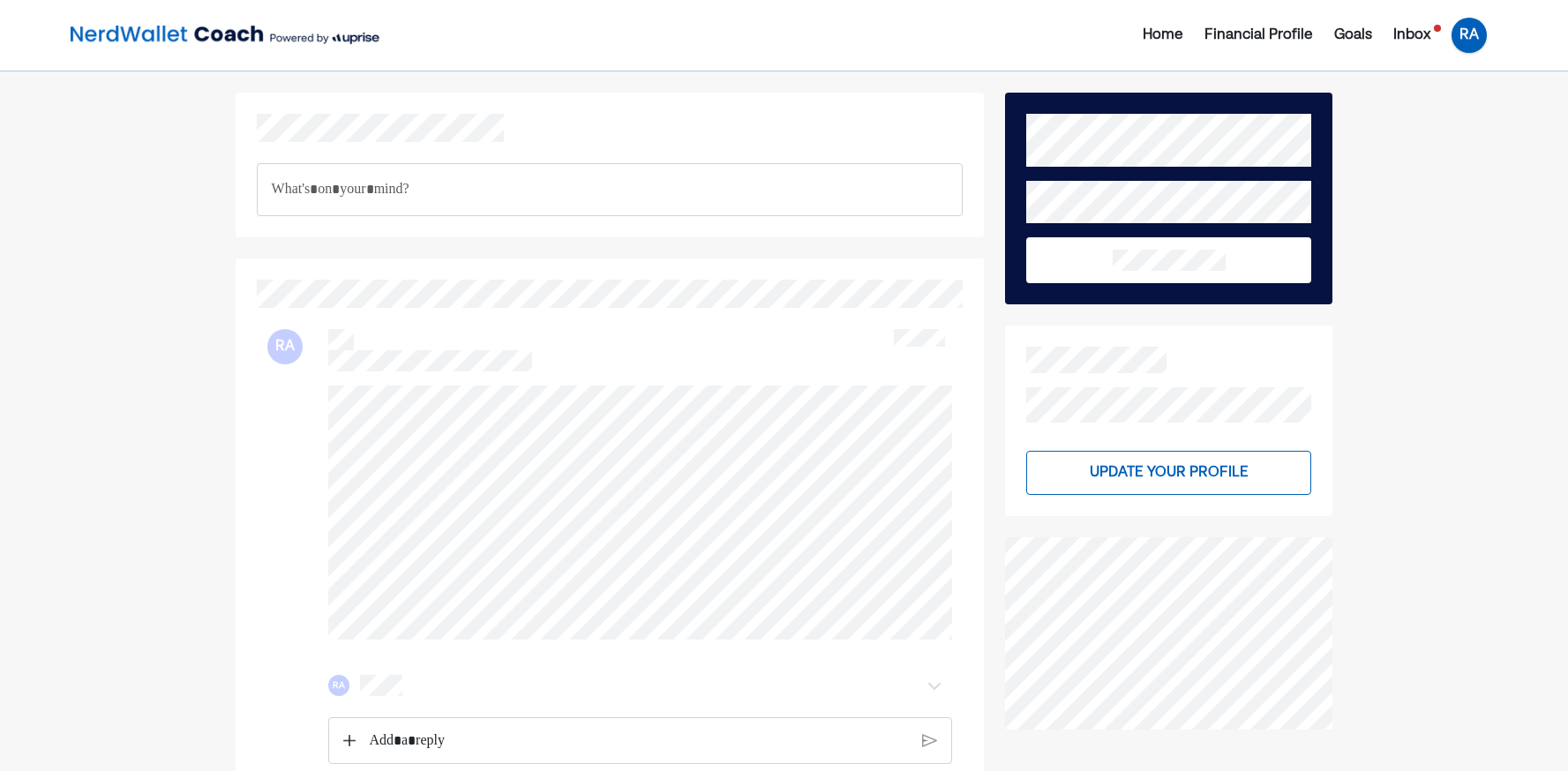 click on "RA" at bounding box center [1469, 35] 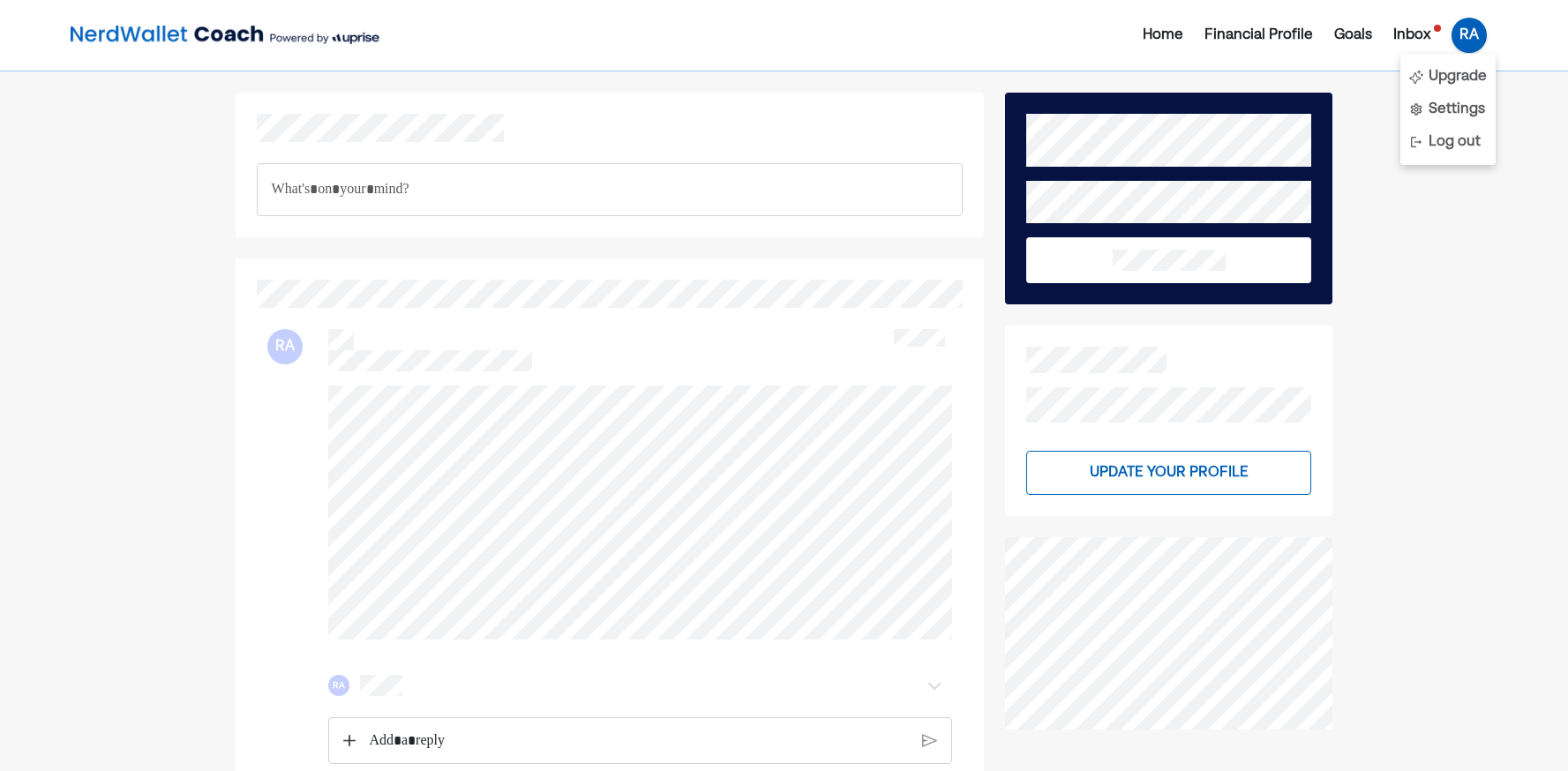 click on "Inbox" at bounding box center [1412, 35] 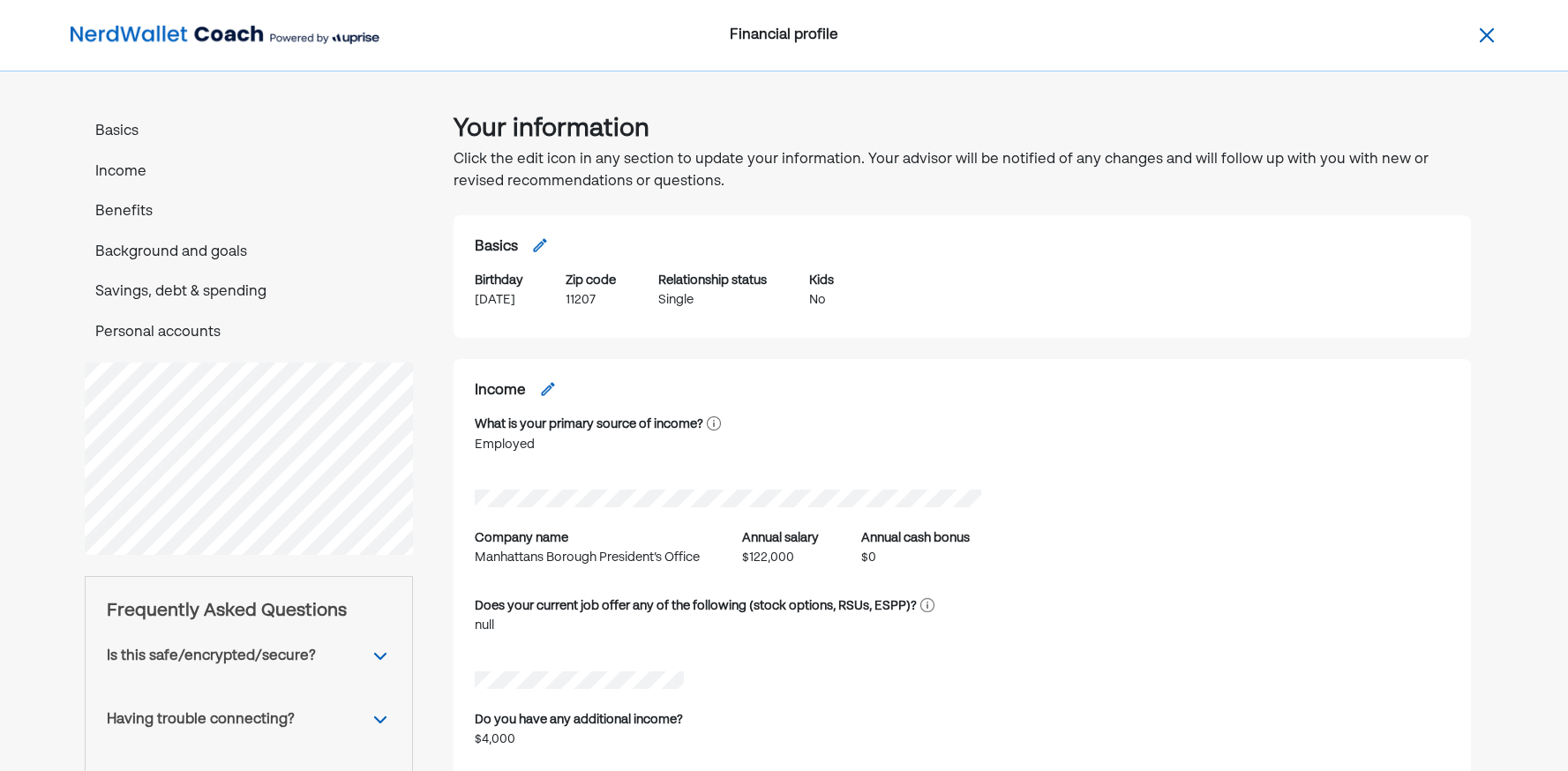 click at bounding box center [1262, 35] 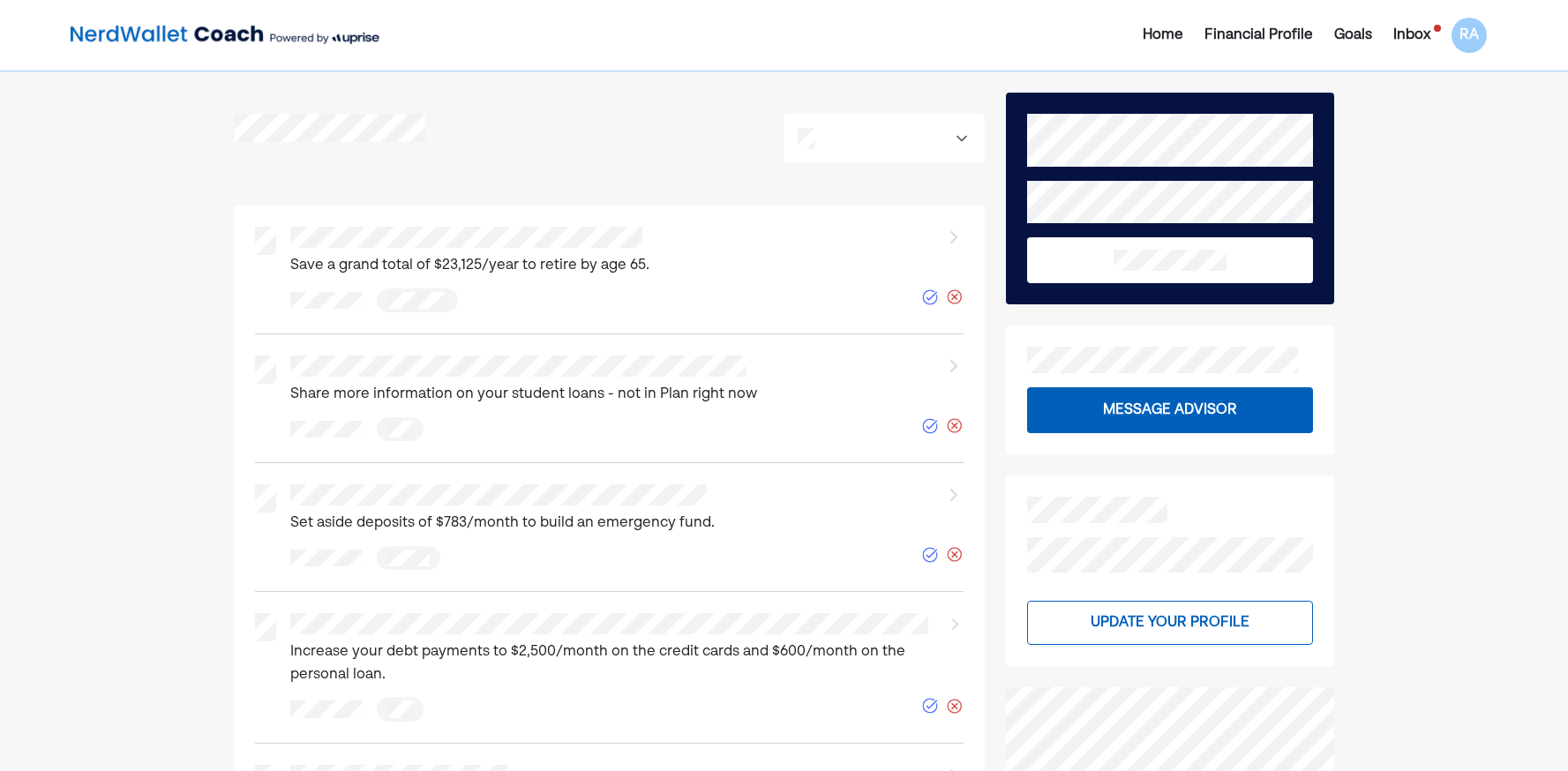 click on "Home" at bounding box center [1163, 35] 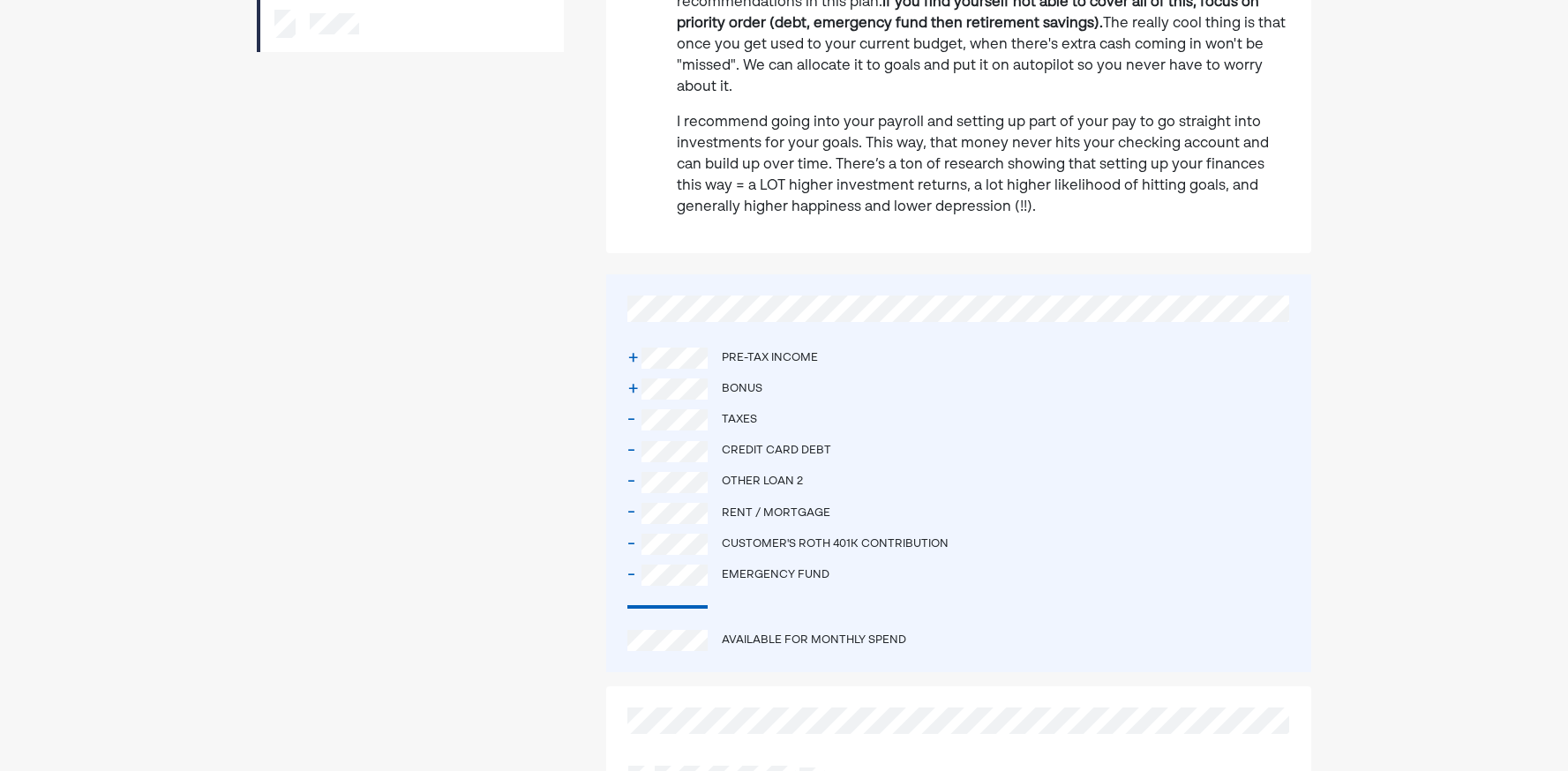 scroll, scrollTop: 388, scrollLeft: 0, axis: vertical 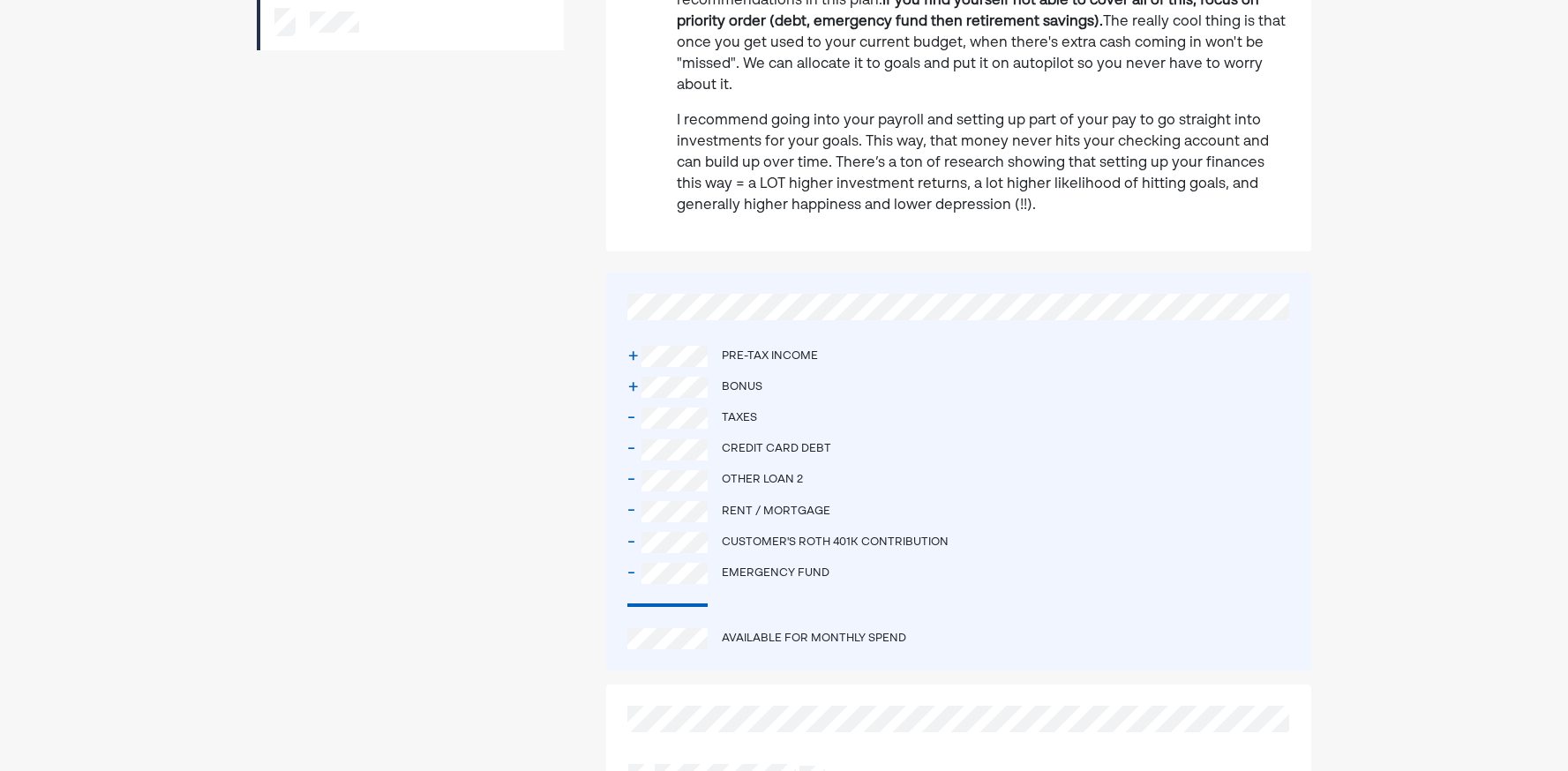 click on "Available for Monthly Spend" at bounding box center (959, 639) 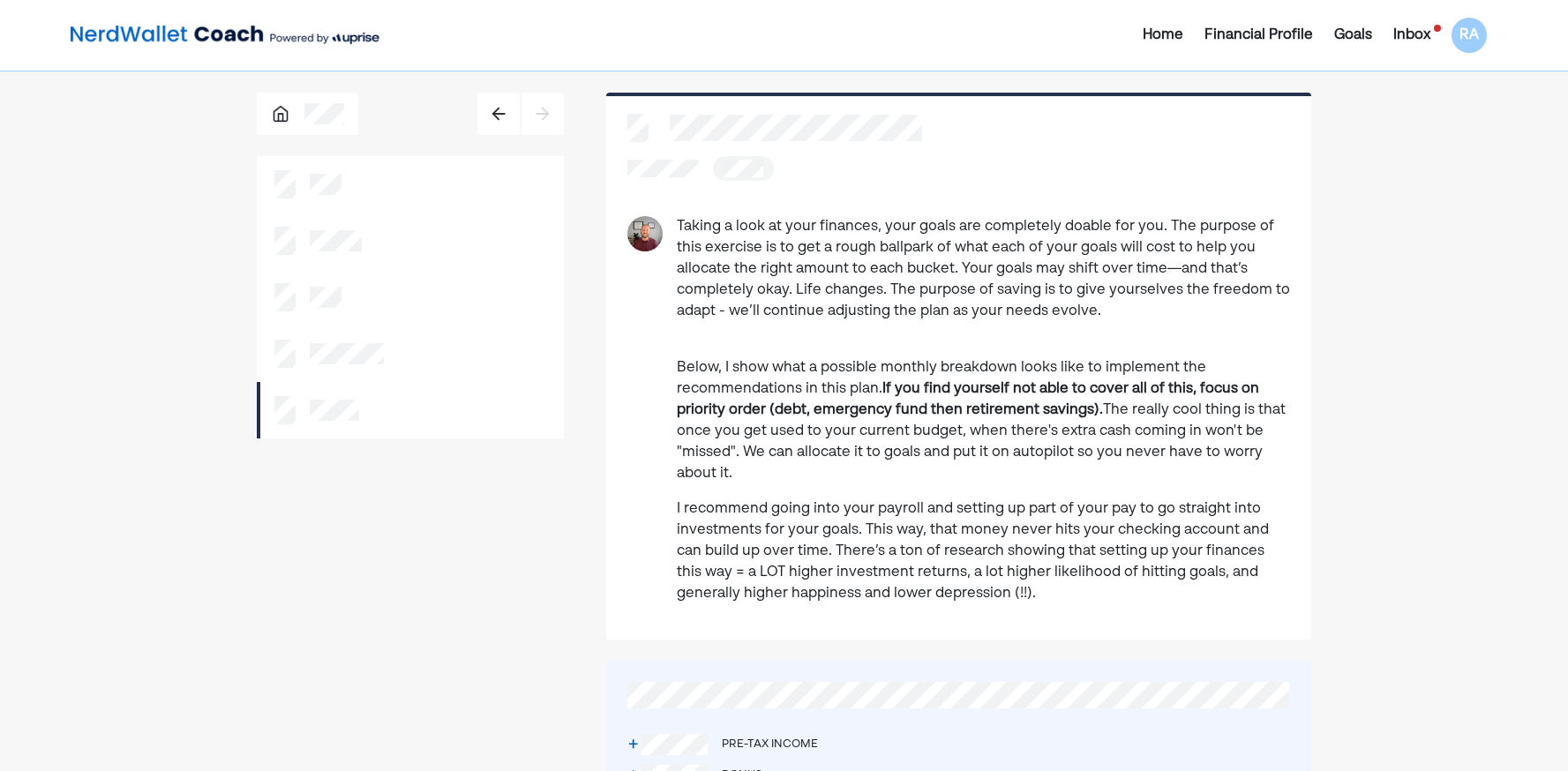 click on "Inbox" at bounding box center [1412, 35] 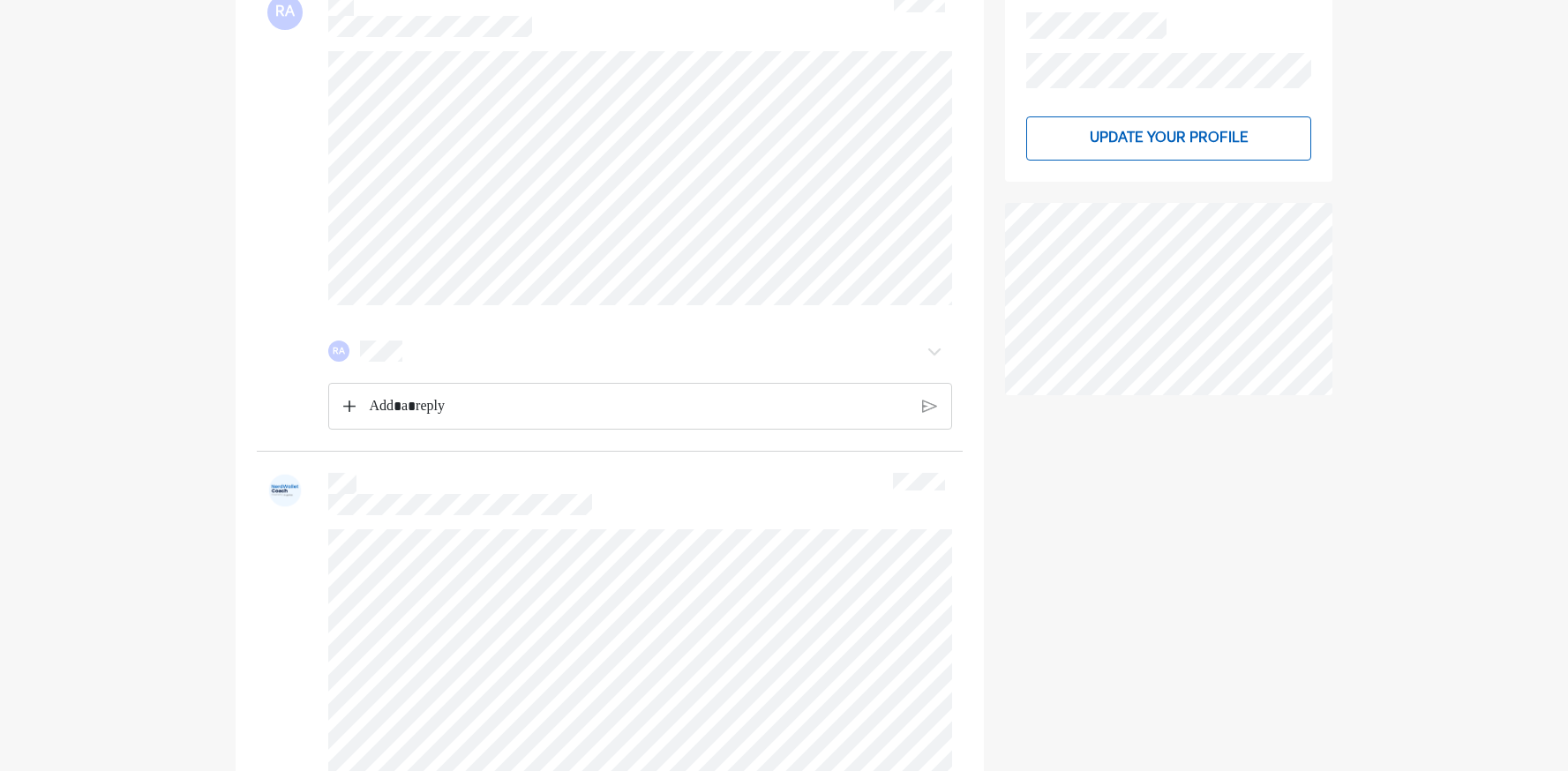 scroll, scrollTop: 336, scrollLeft: 0, axis: vertical 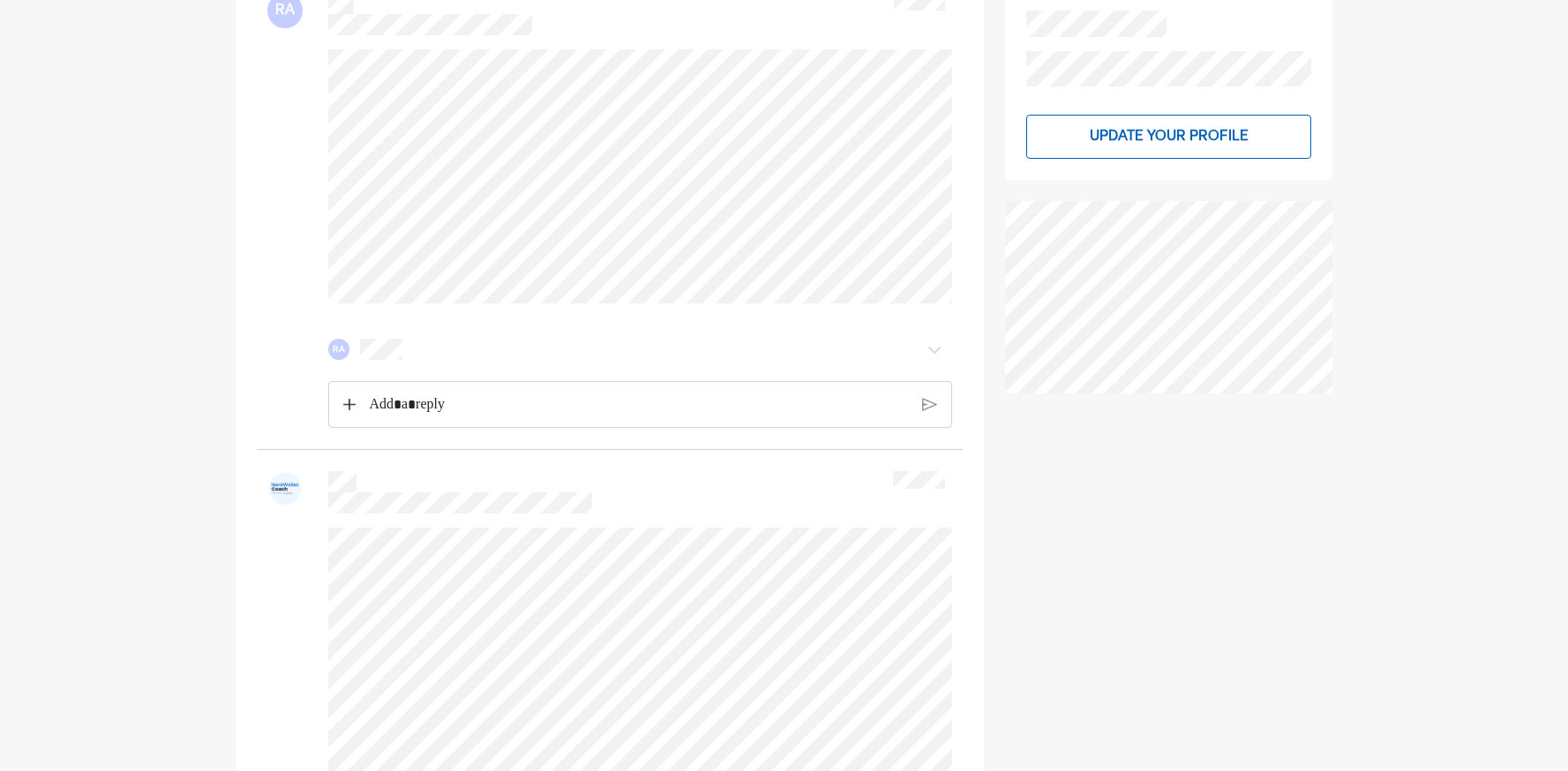 click on "RA" at bounding box center [640, 349] 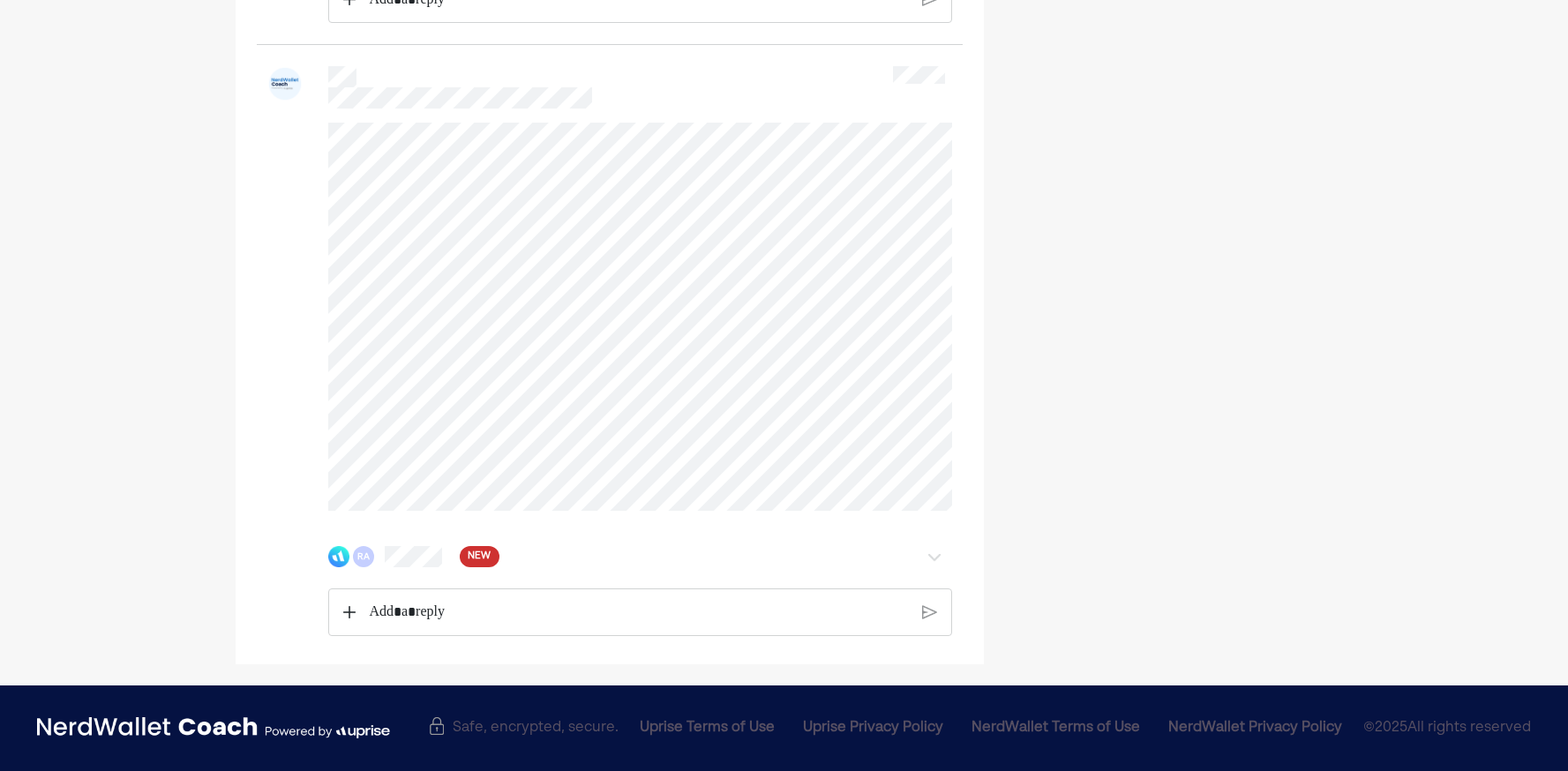 scroll, scrollTop: 0, scrollLeft: 0, axis: both 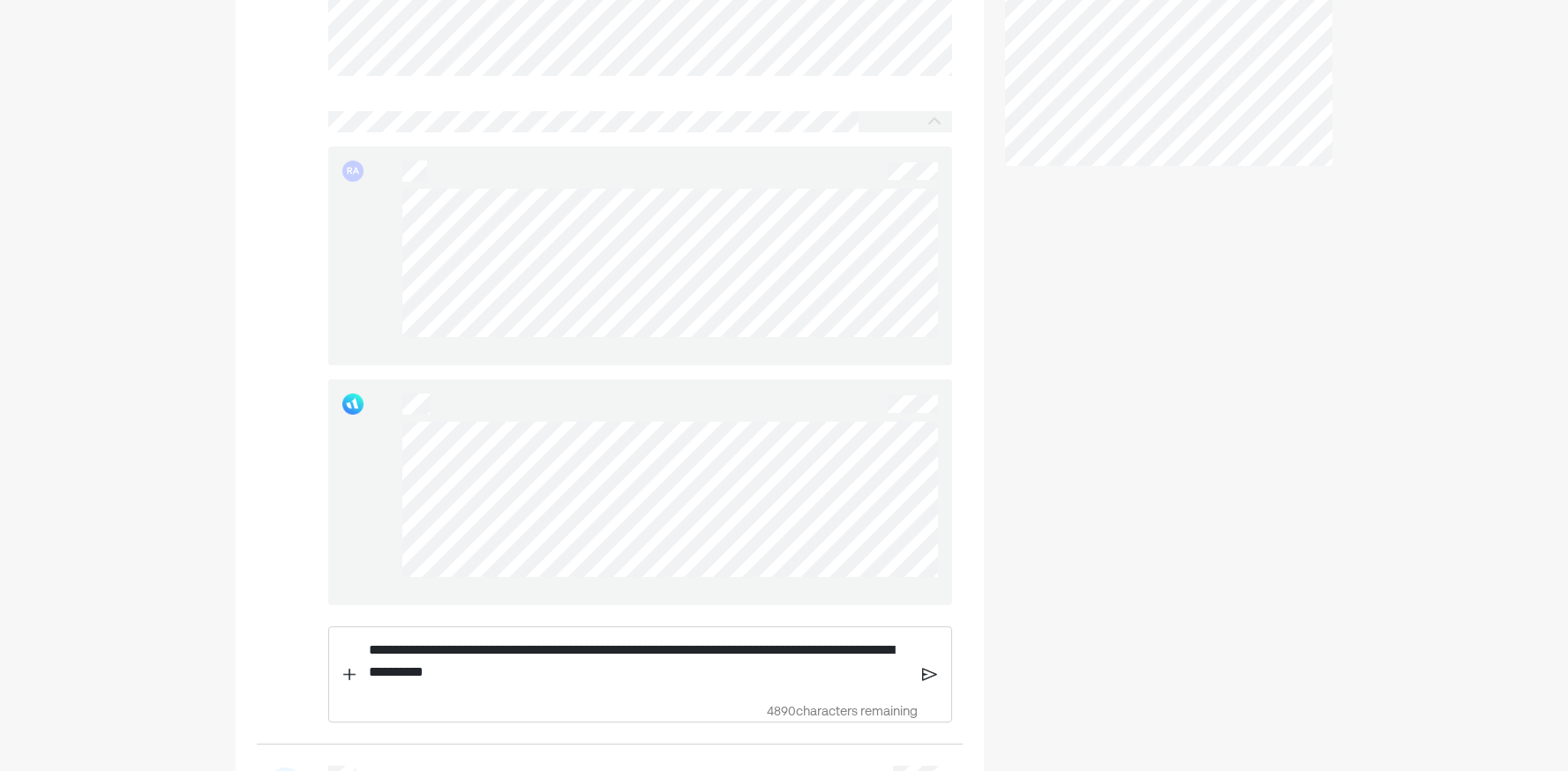click at bounding box center [929, 674] 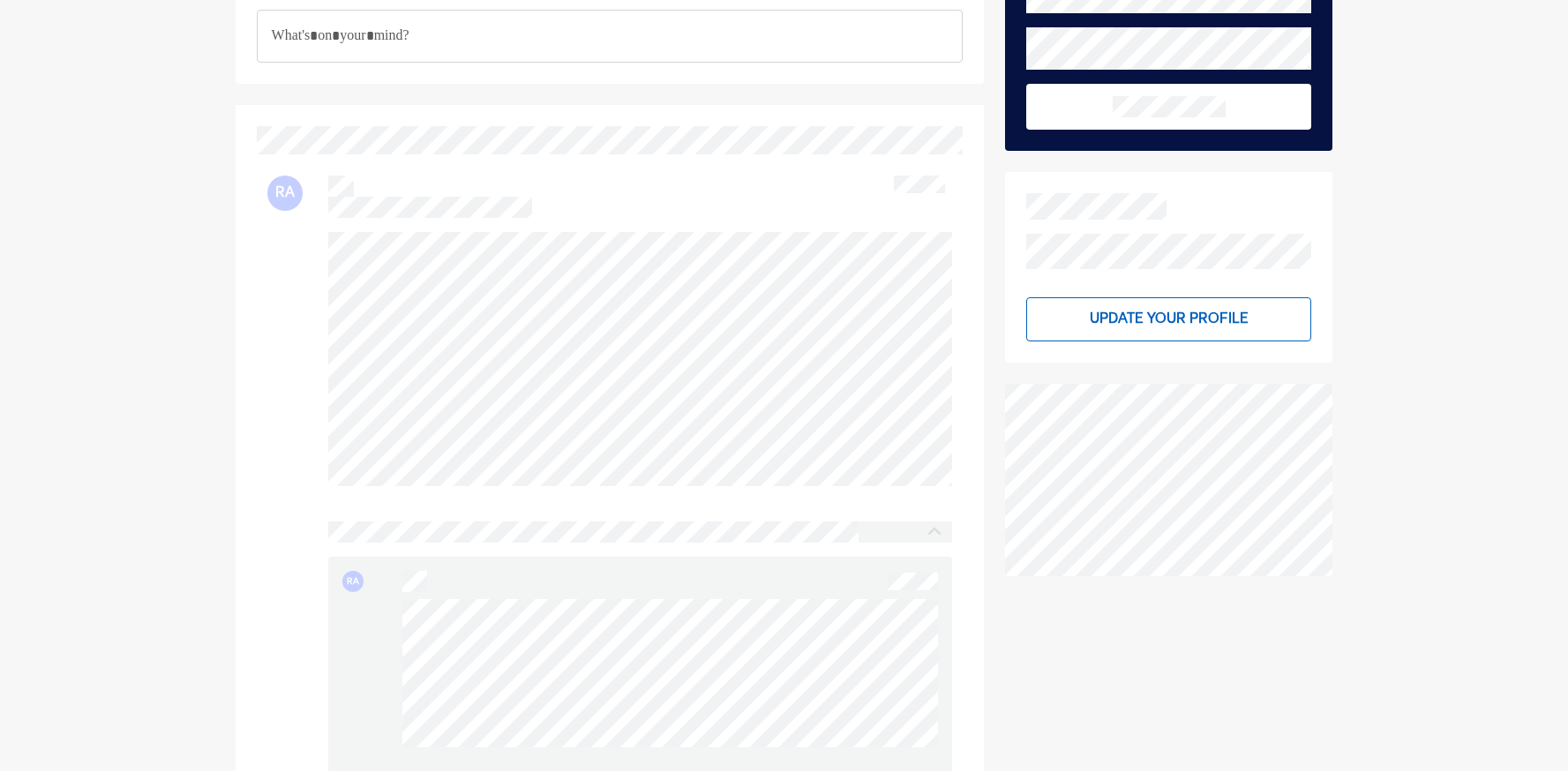 scroll, scrollTop: 0, scrollLeft: 0, axis: both 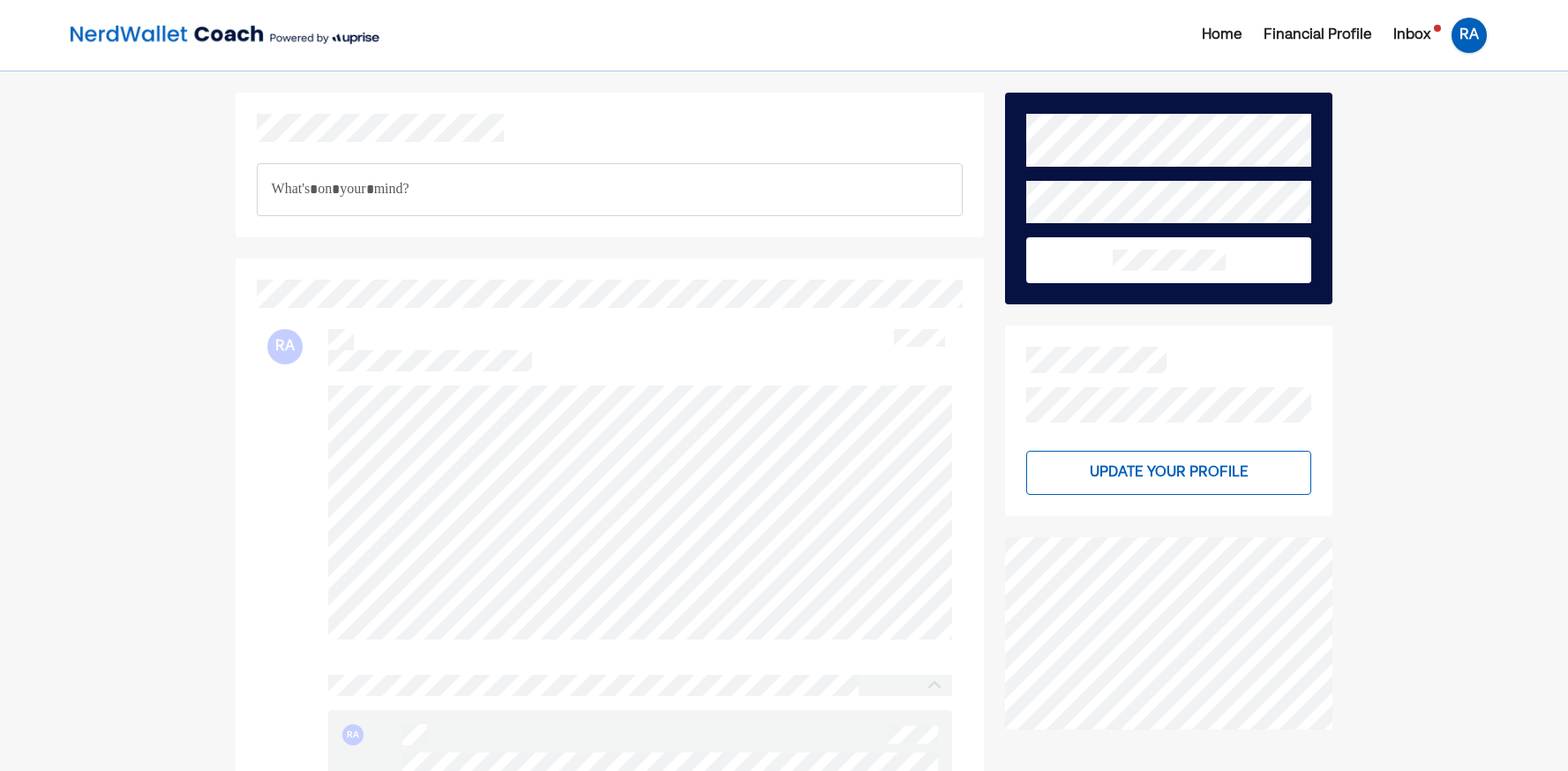 click on "RA" at bounding box center [1469, 35] 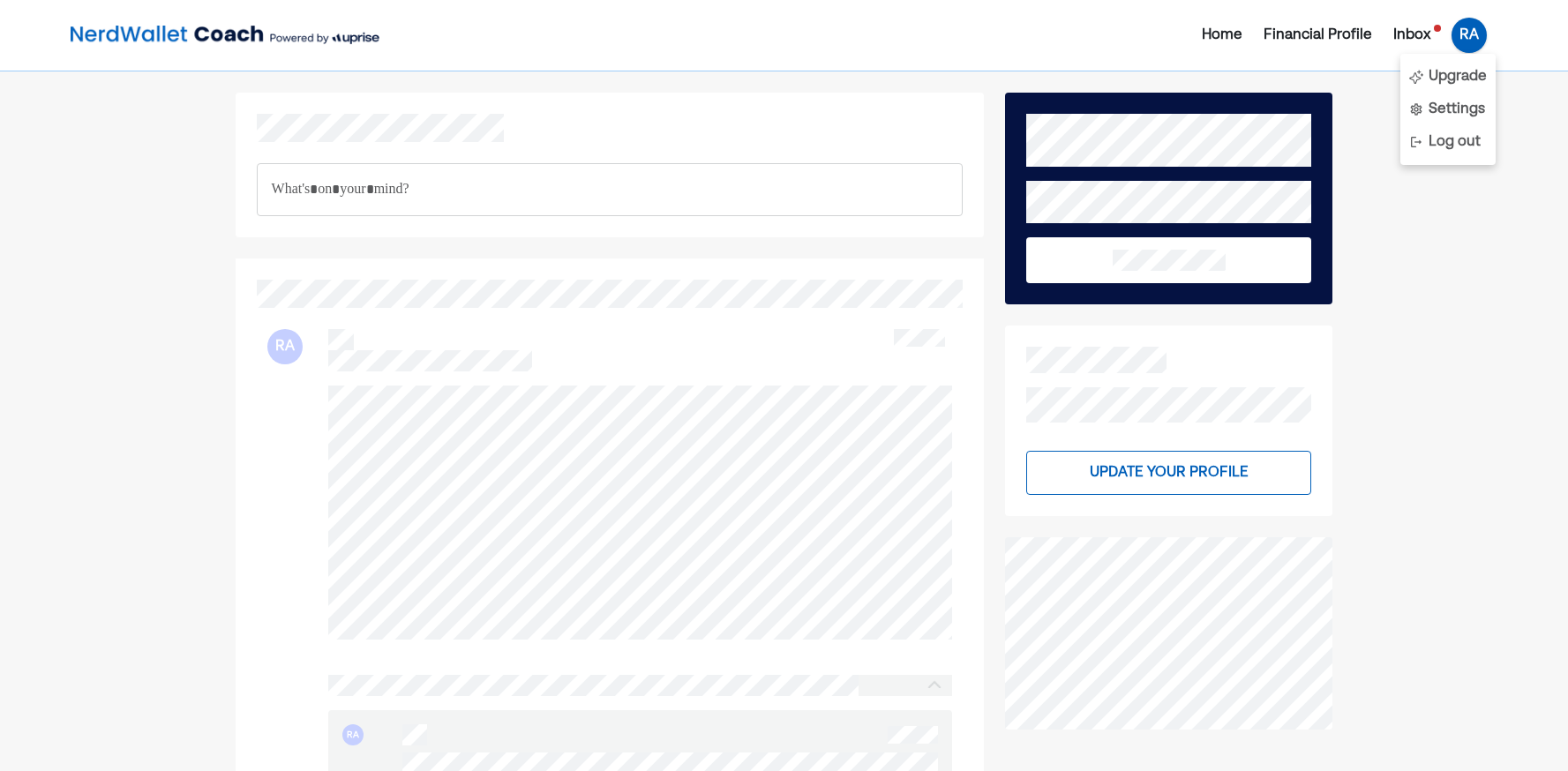 click on "Home" at bounding box center [1222, 35] 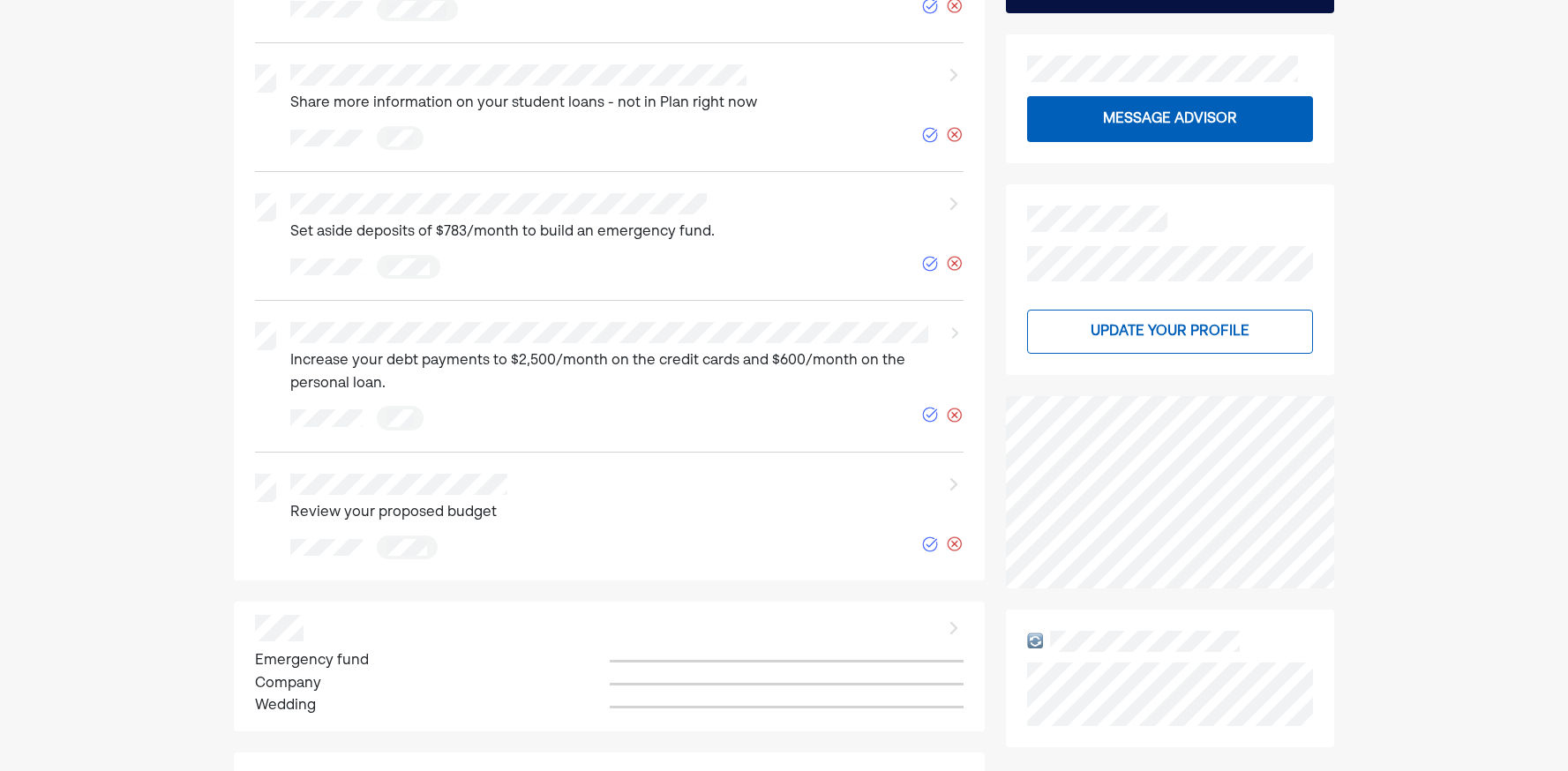 scroll, scrollTop: 0, scrollLeft: 0, axis: both 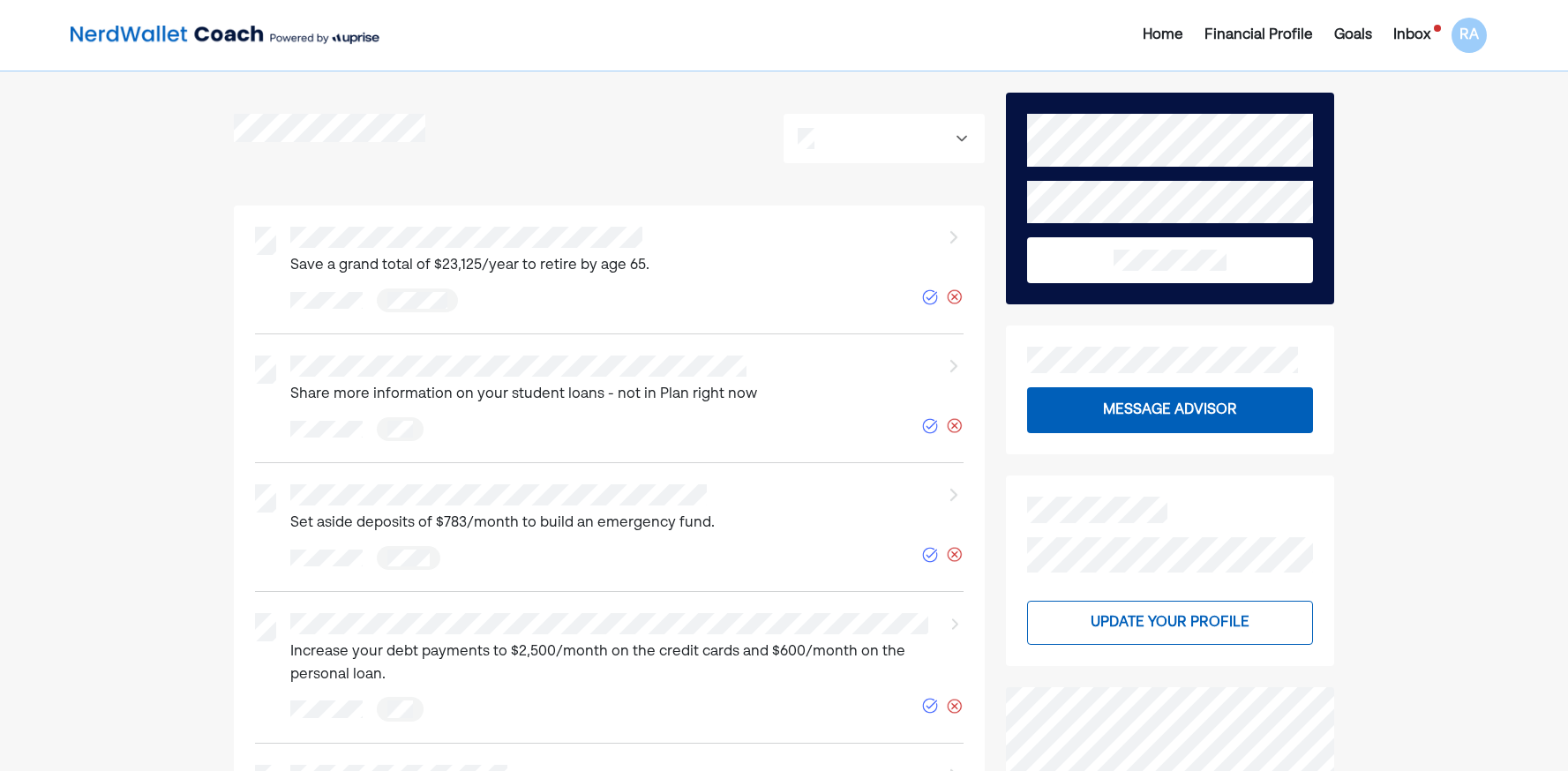 drag, startPoint x: 1167, startPoint y: 36, endPoint x: 1338, endPoint y: 39, distance: 171.02631 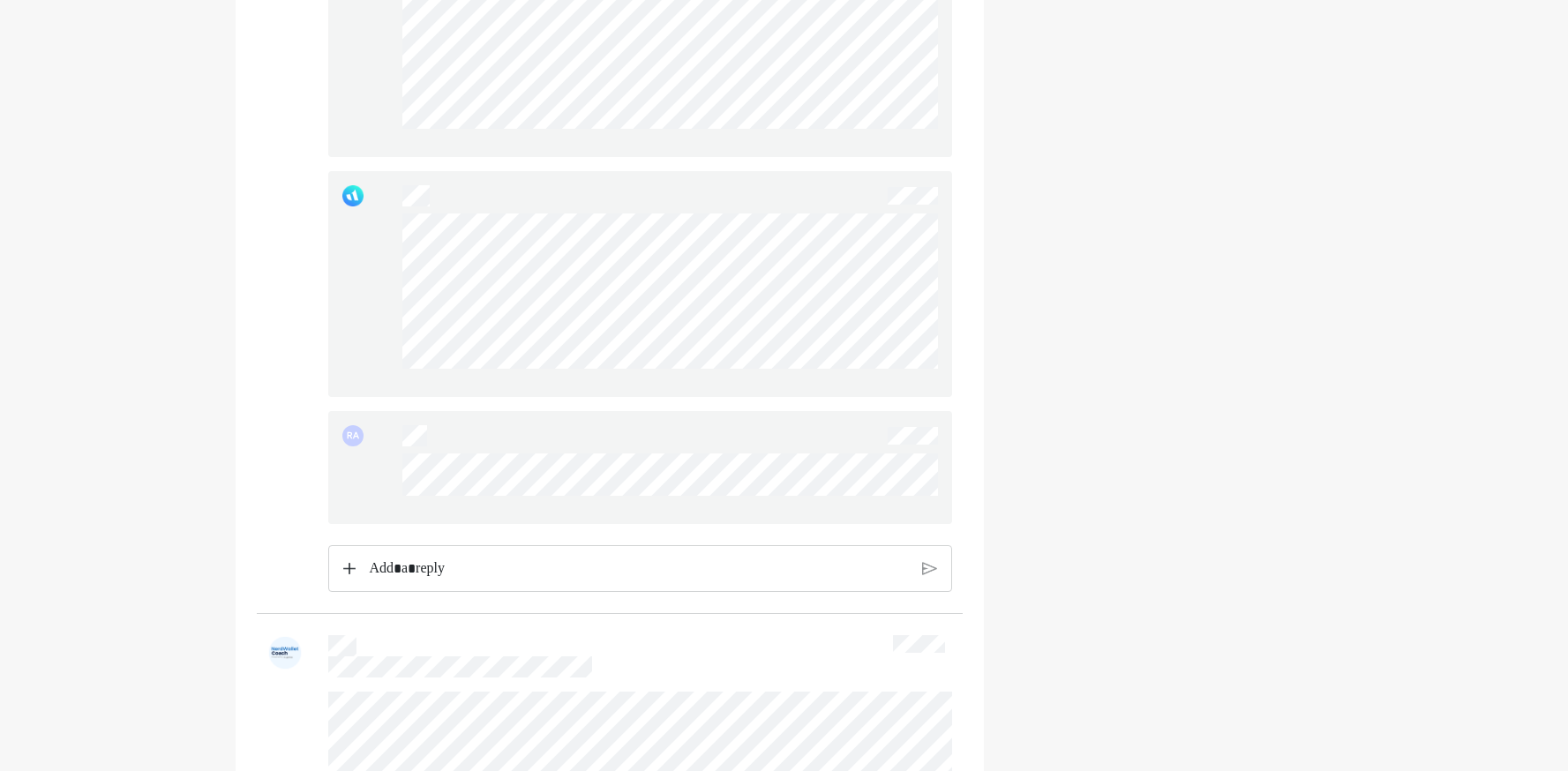 scroll, scrollTop: 802, scrollLeft: 0, axis: vertical 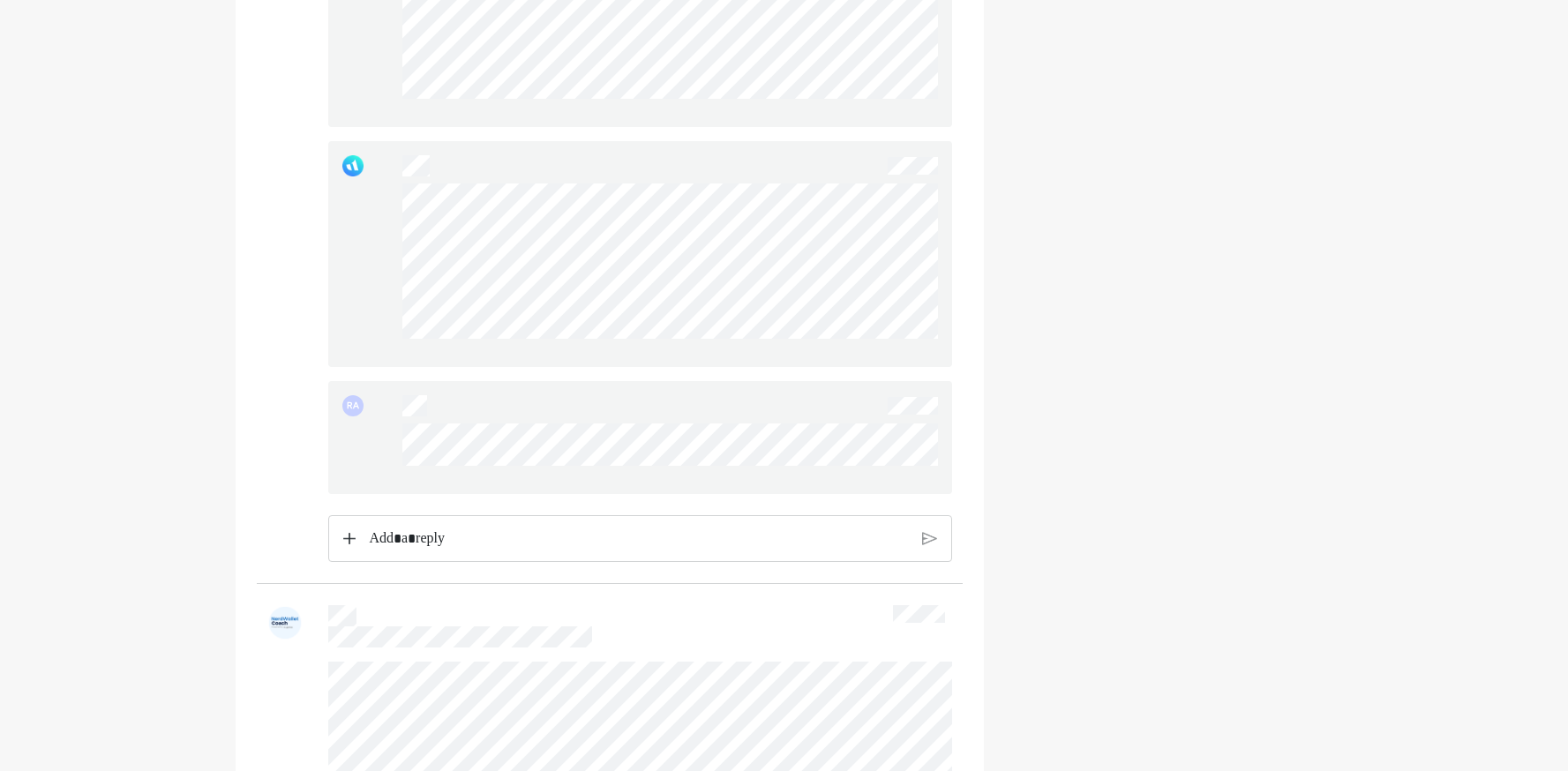click at bounding box center [639, 539] 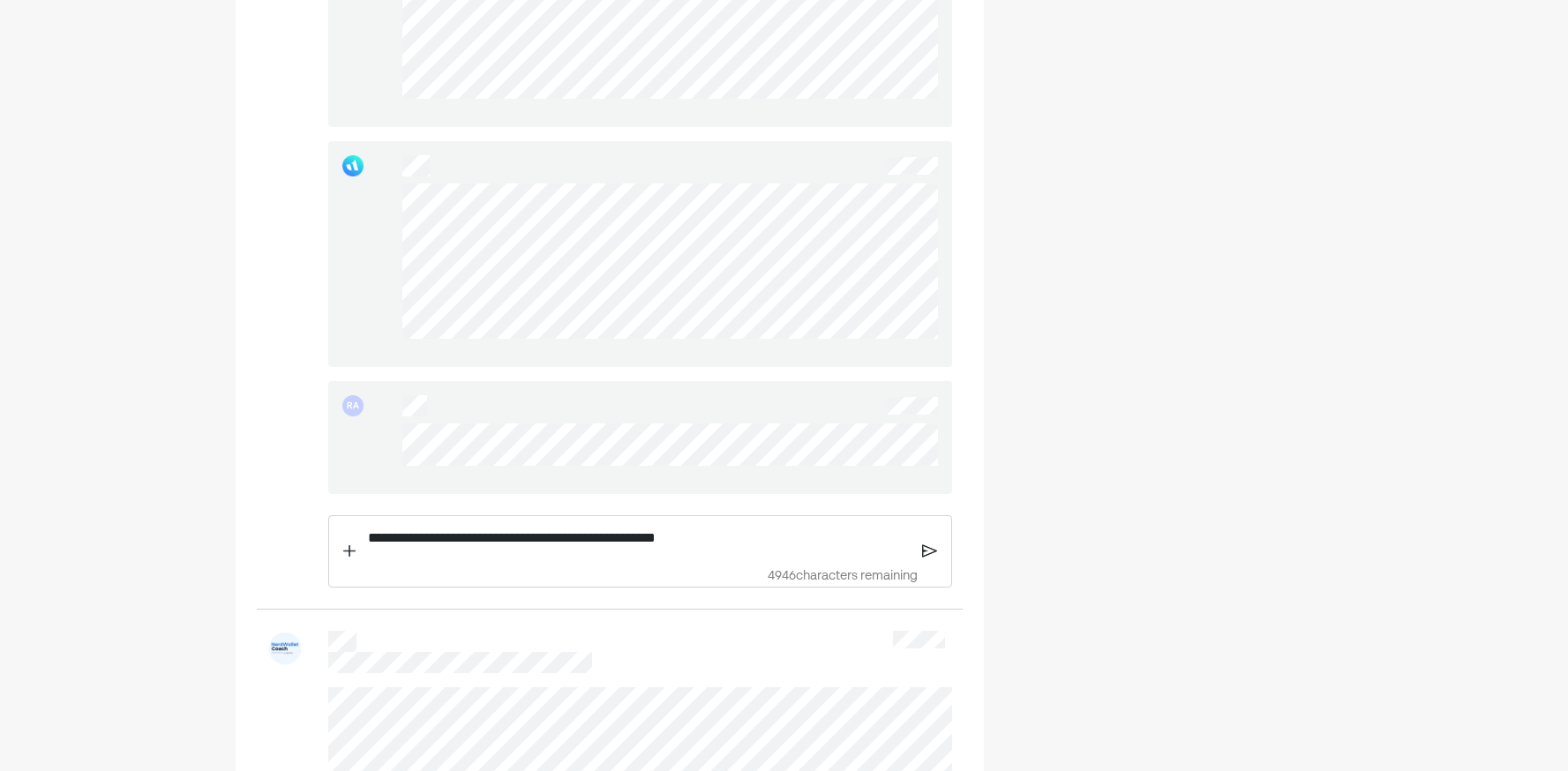 click at bounding box center [929, 551] 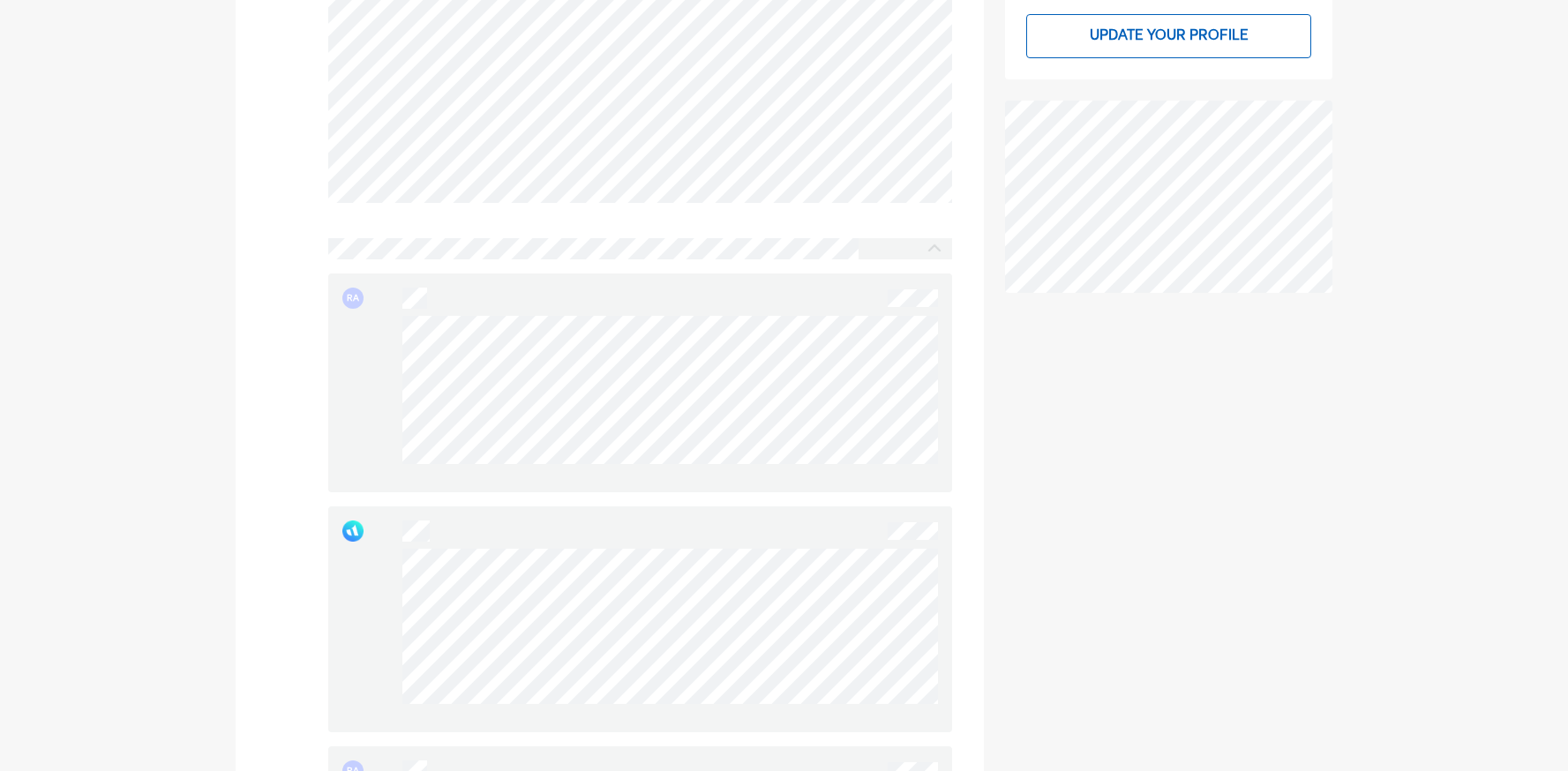 scroll, scrollTop: 0, scrollLeft: 0, axis: both 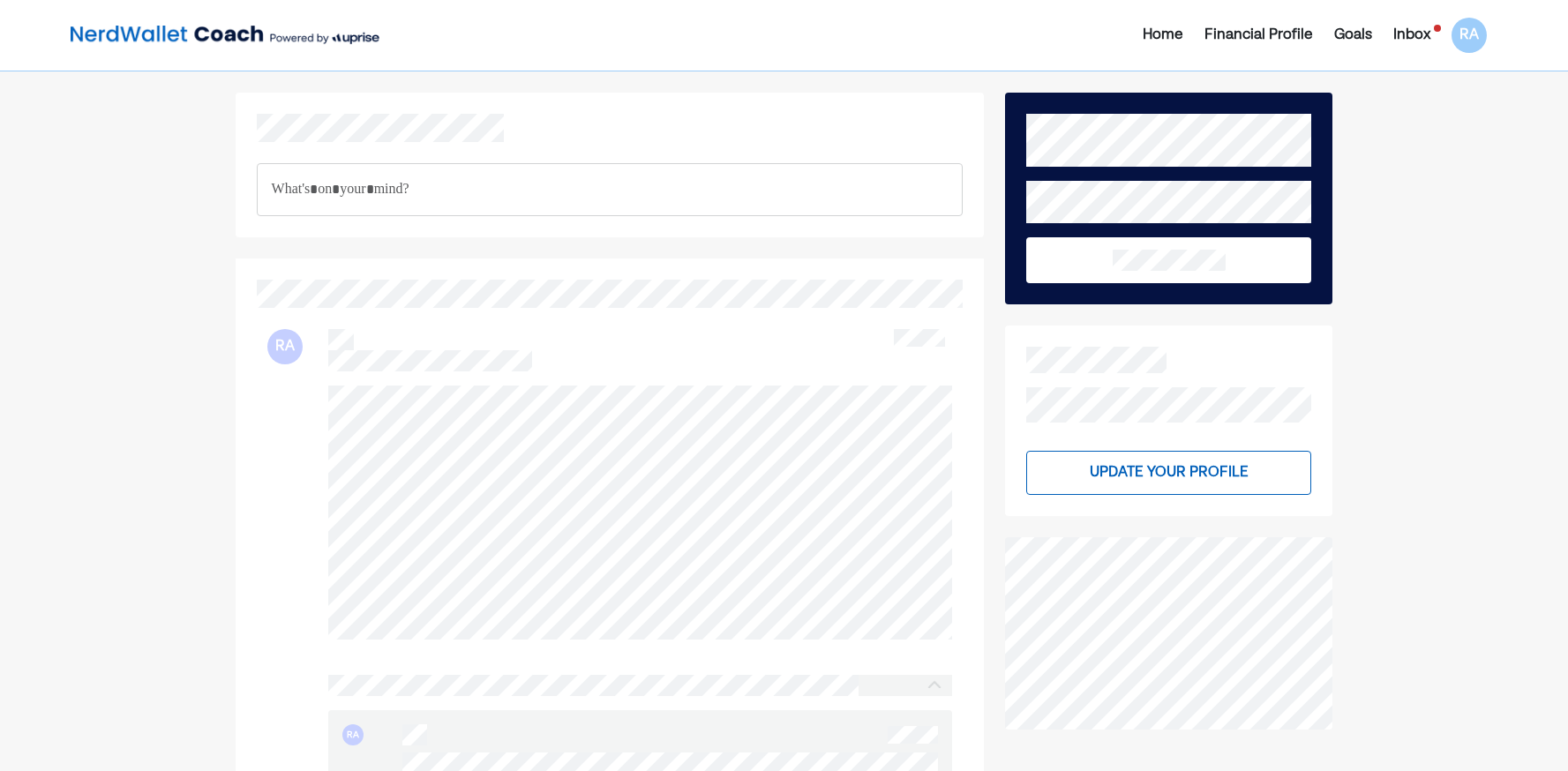 click on "Home Financial Profile Goals Inbox RA" at bounding box center [784, 35] 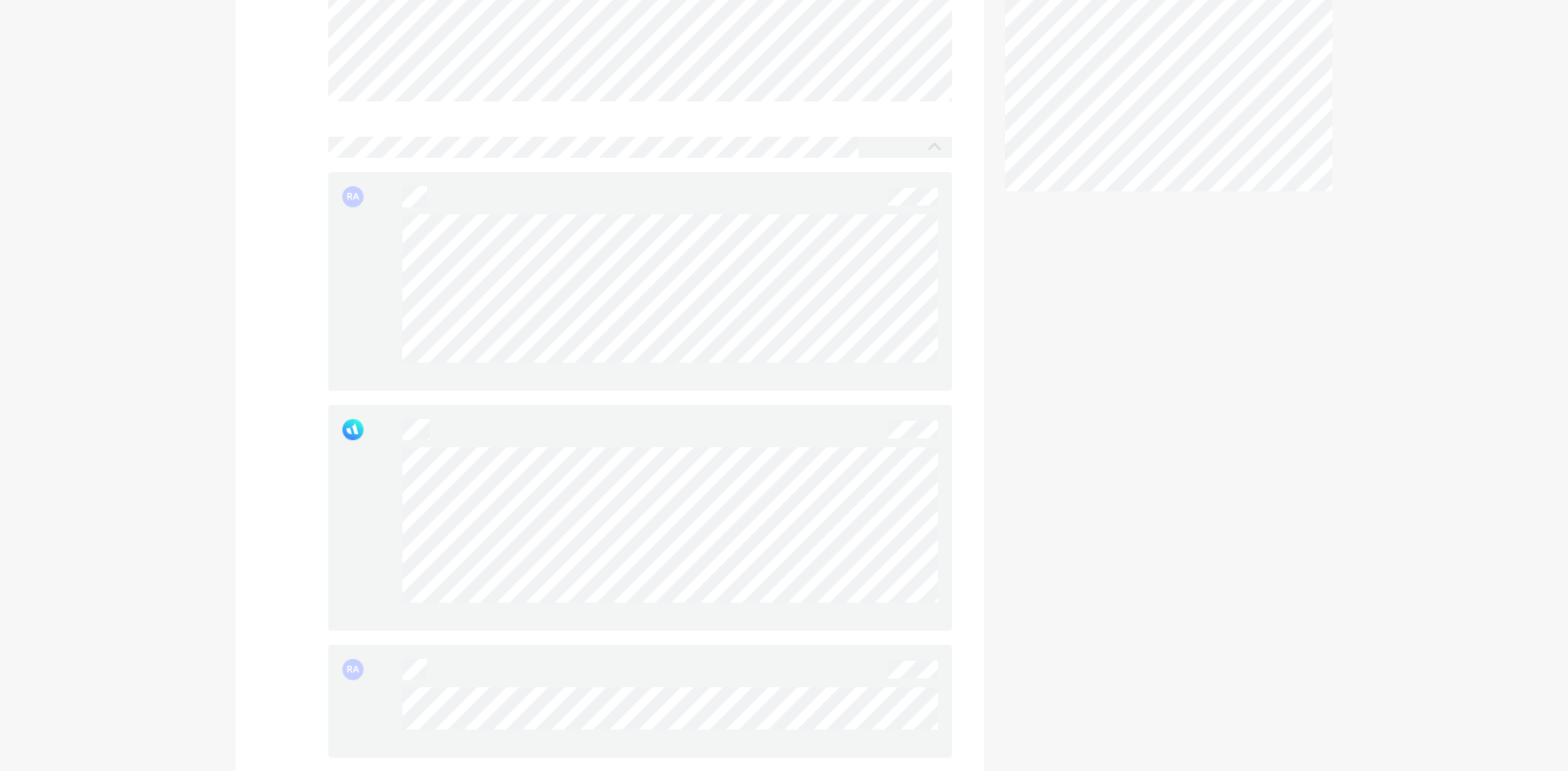 scroll, scrollTop: 0, scrollLeft: 0, axis: both 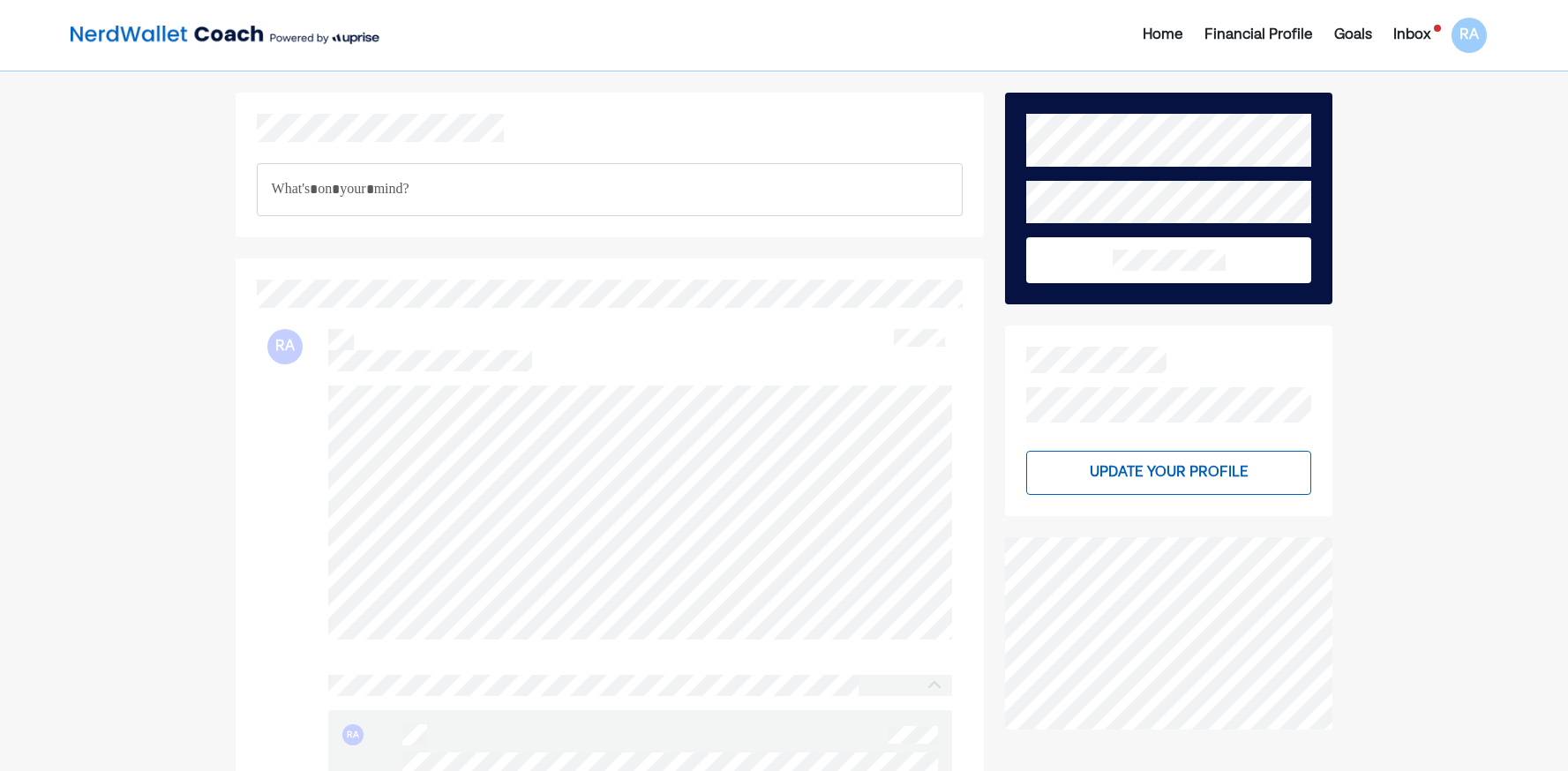click on "Inbox" at bounding box center [1412, 35] 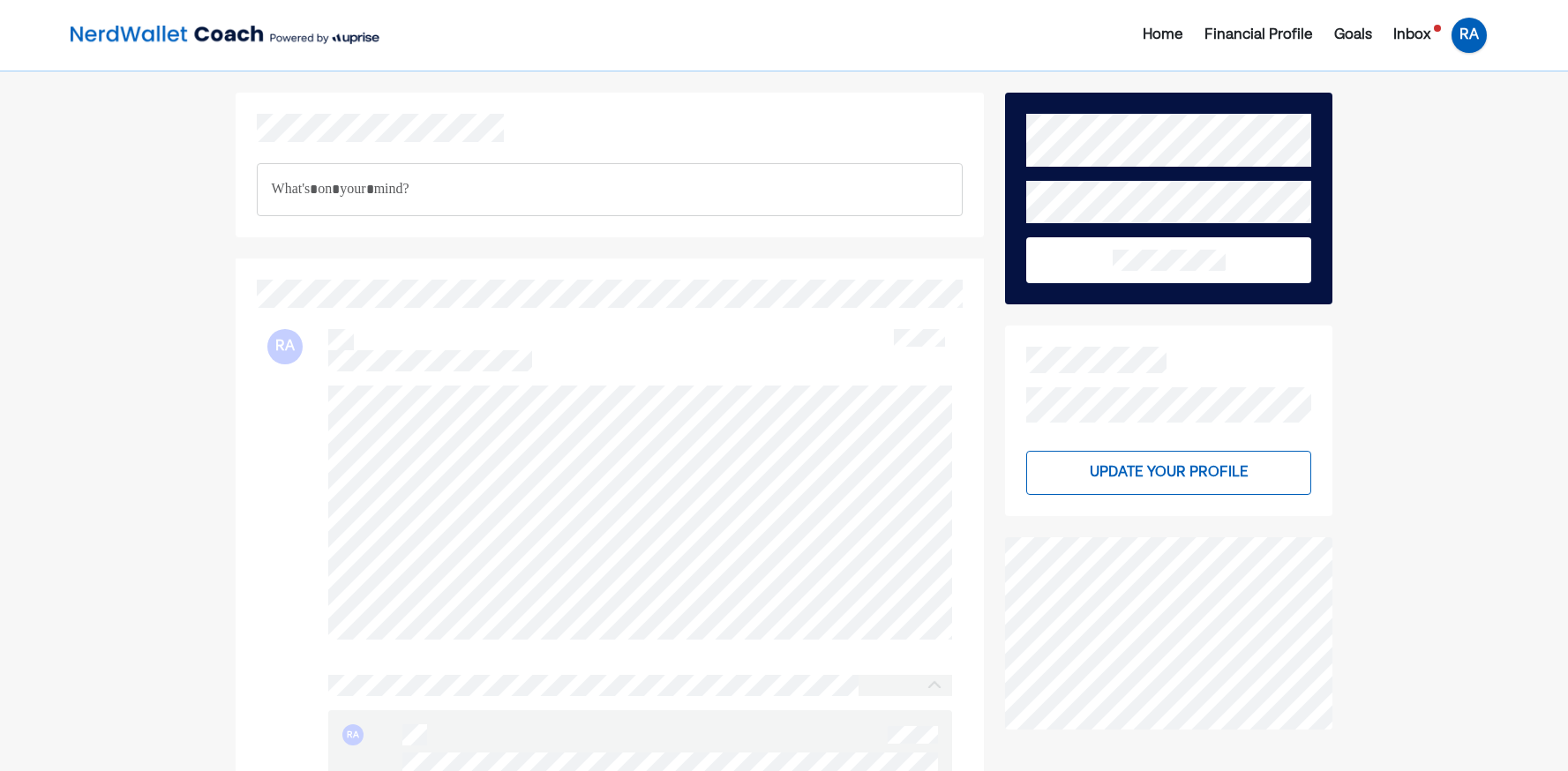 click on "RA" at bounding box center (1469, 35) 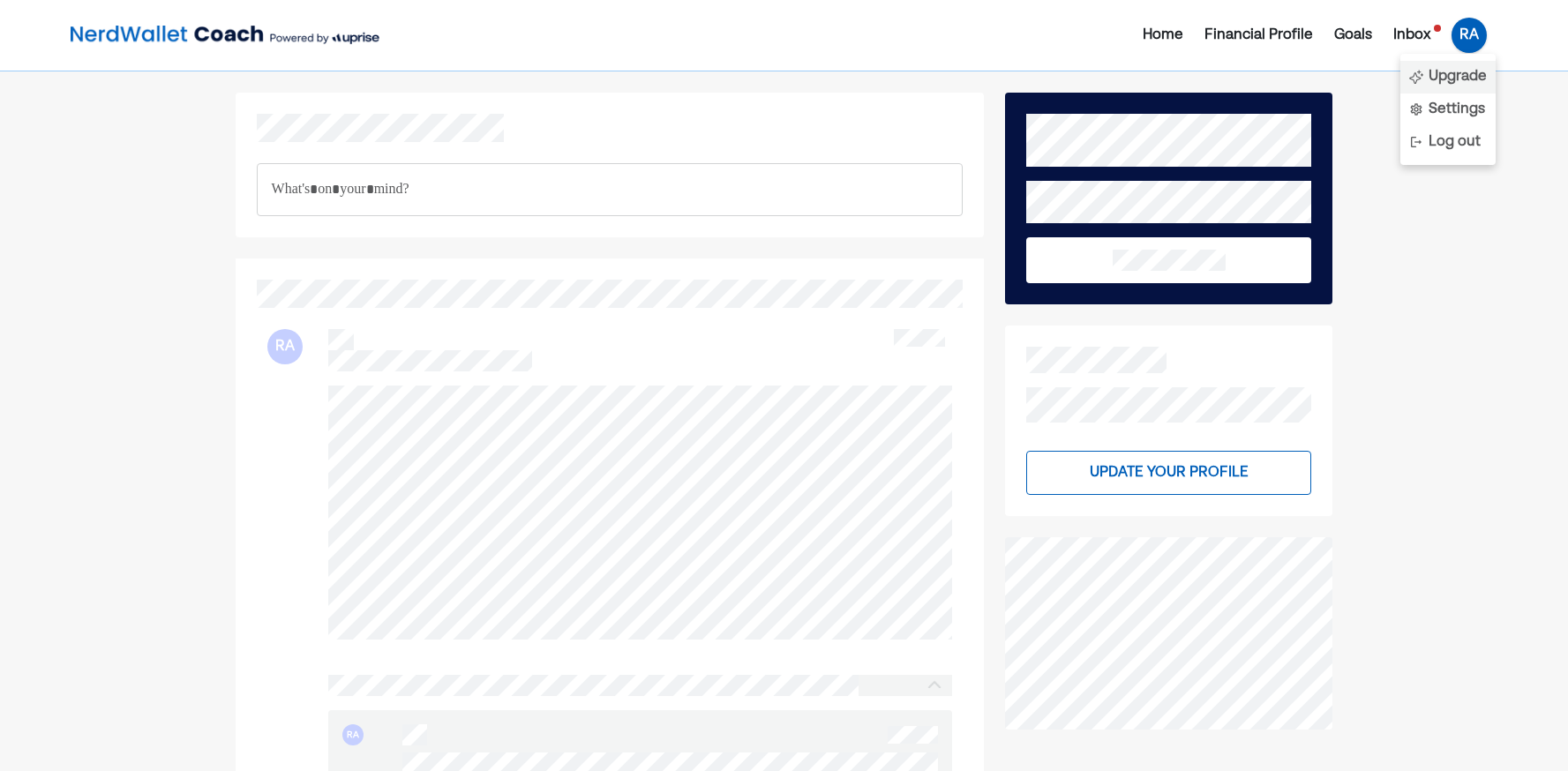 click on "Upgrade" at bounding box center [1458, 77] 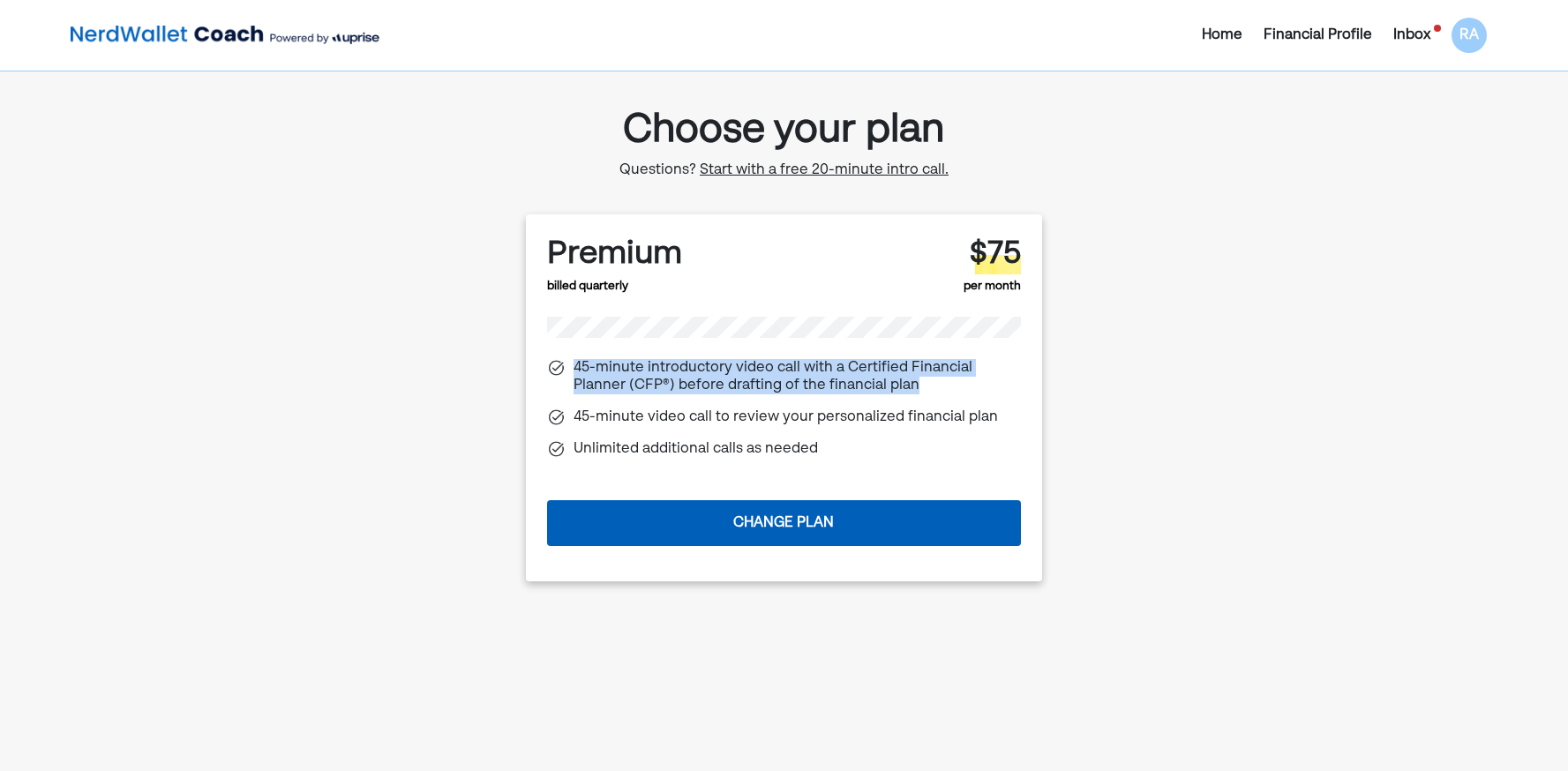 drag, startPoint x: 892, startPoint y: 386, endPoint x: 820, endPoint y: 389, distance: 72.06247 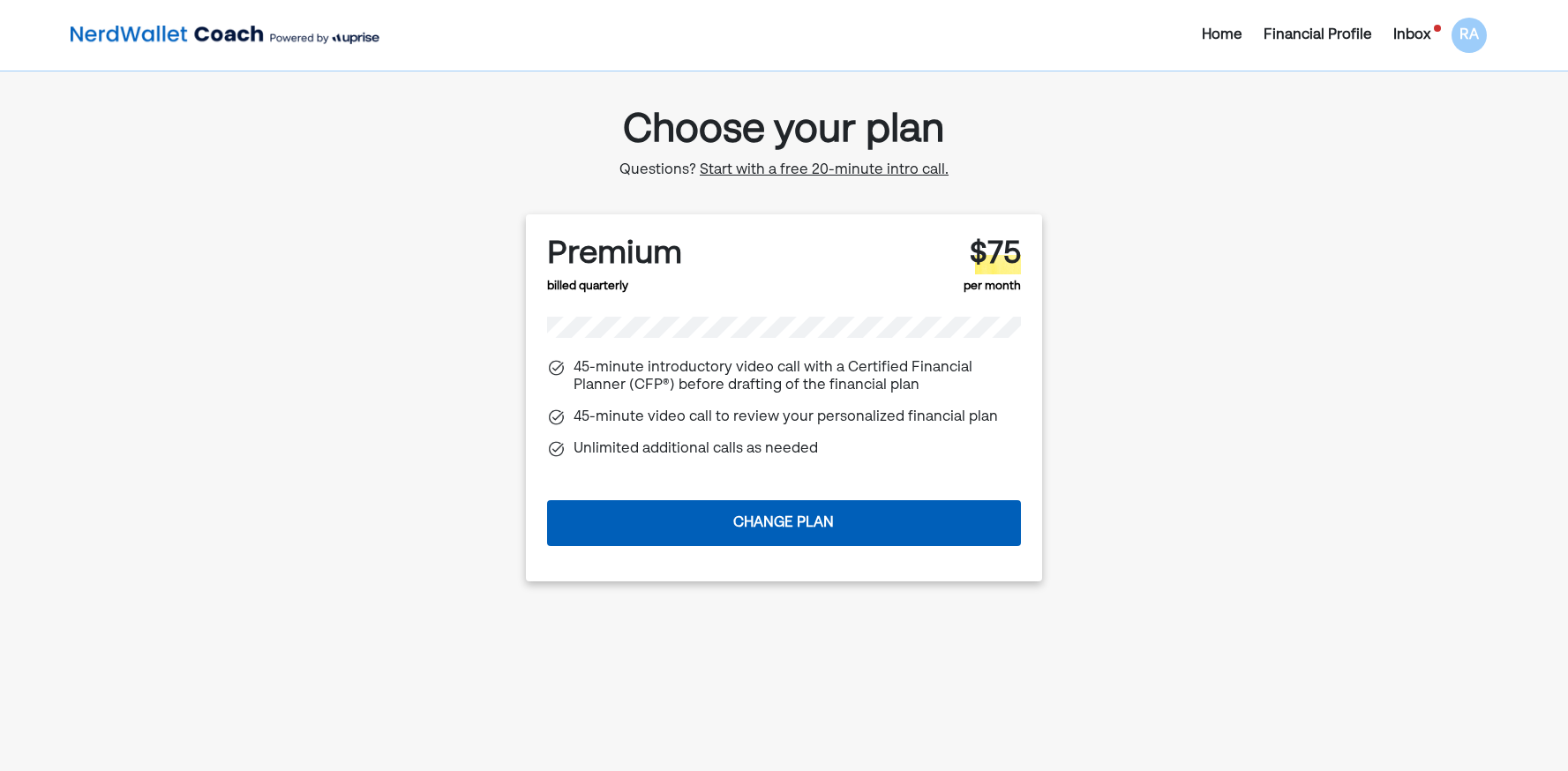 click on "45-minute introductory video call with a Certified Financial Planner (CFP®) before drafting of the financial plan 45-minute video call to review your personalized financial plan Unlimited additional calls as needed" at bounding box center (784, 405) 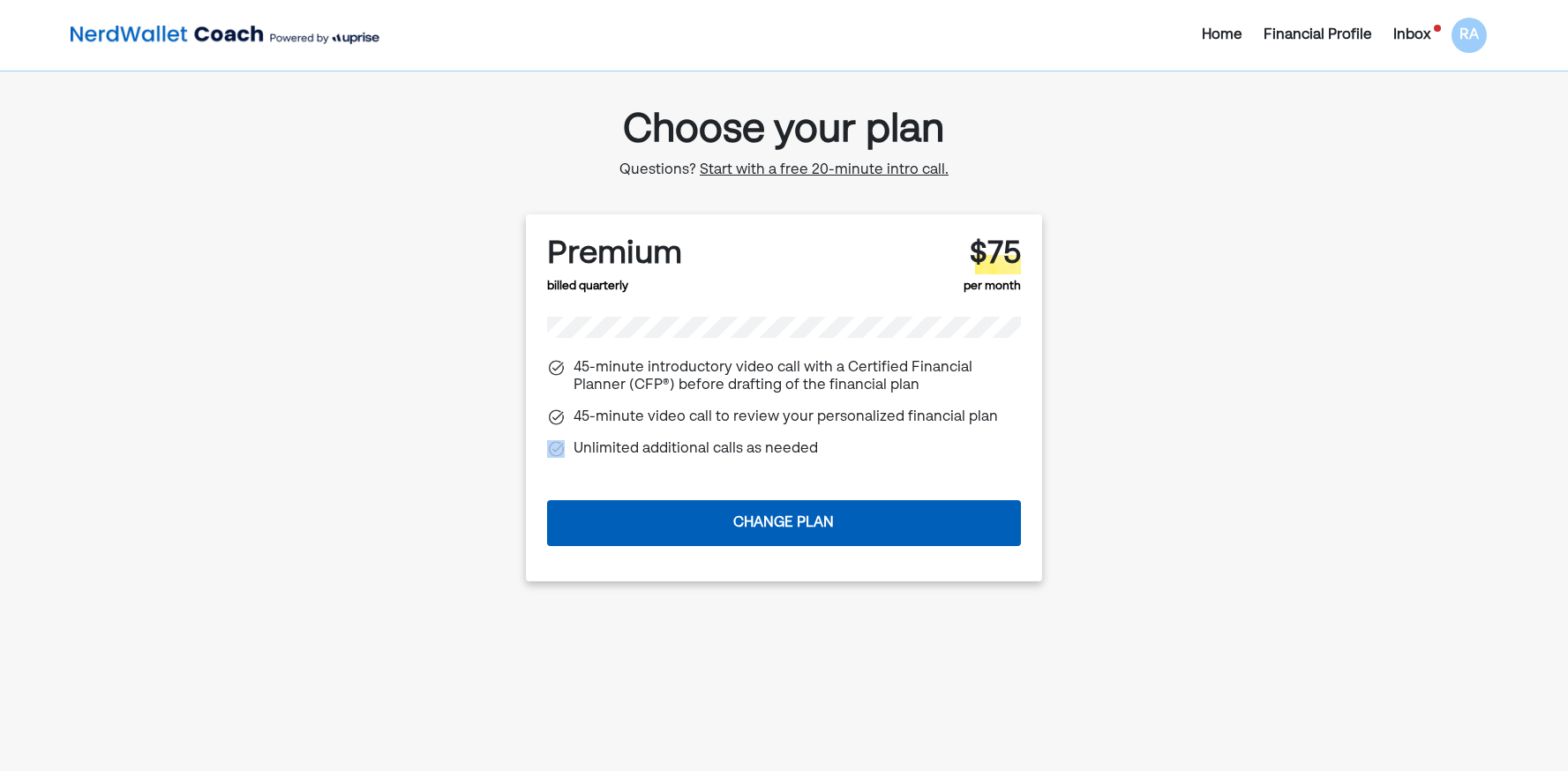 click on "45-minute introductory video call with a Certified Financial Planner (CFP®) before drafting of the financial plan 45-minute video call to review your personalized financial plan Unlimited additional calls as needed" at bounding box center [784, 405] 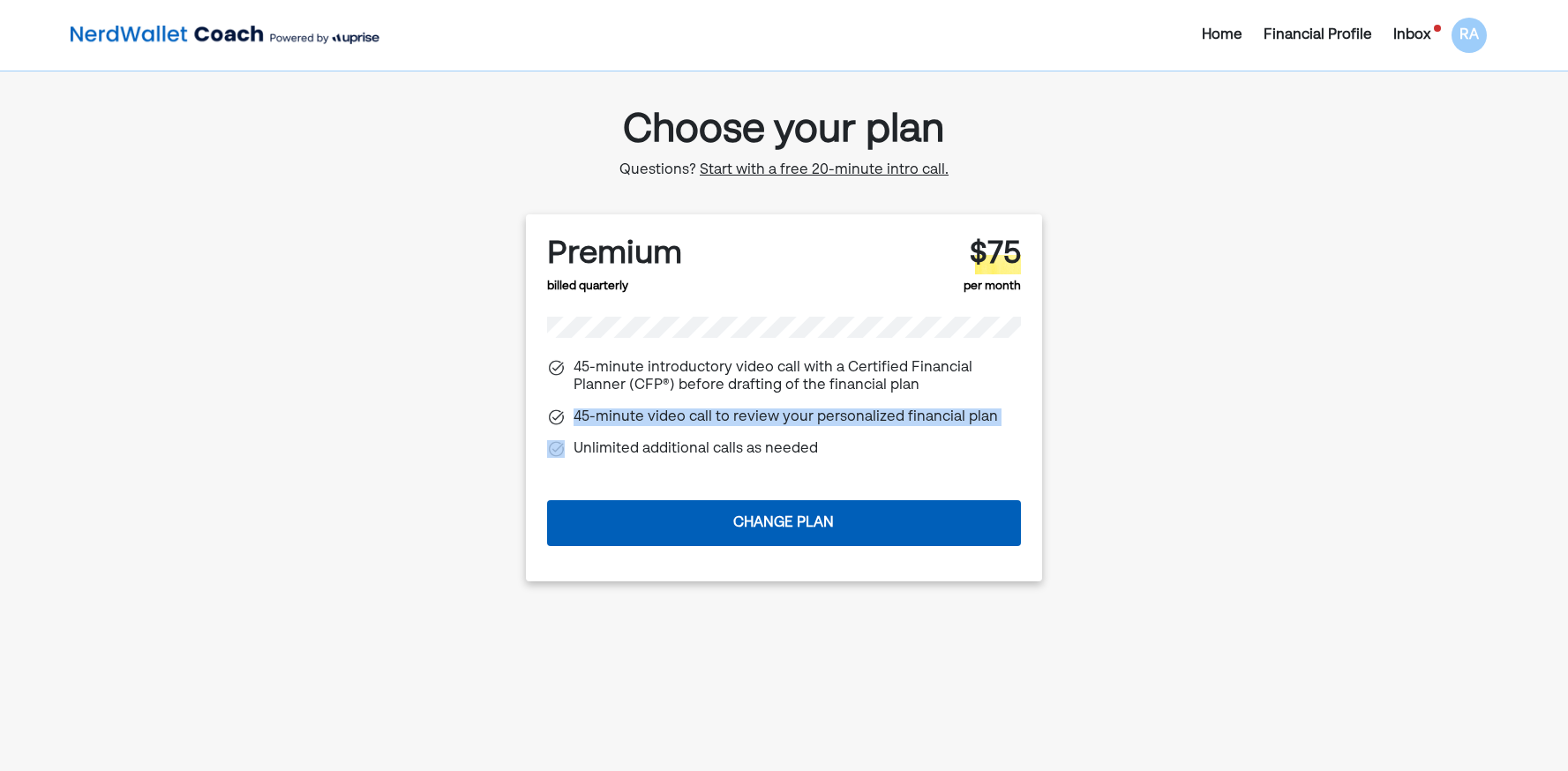 click on "45-minute introductory video call with a Certified Financial Planner (CFP®) before drafting of the financial plan 45-minute video call to review your personalized financial plan Unlimited additional calls as needed" at bounding box center (784, 405) 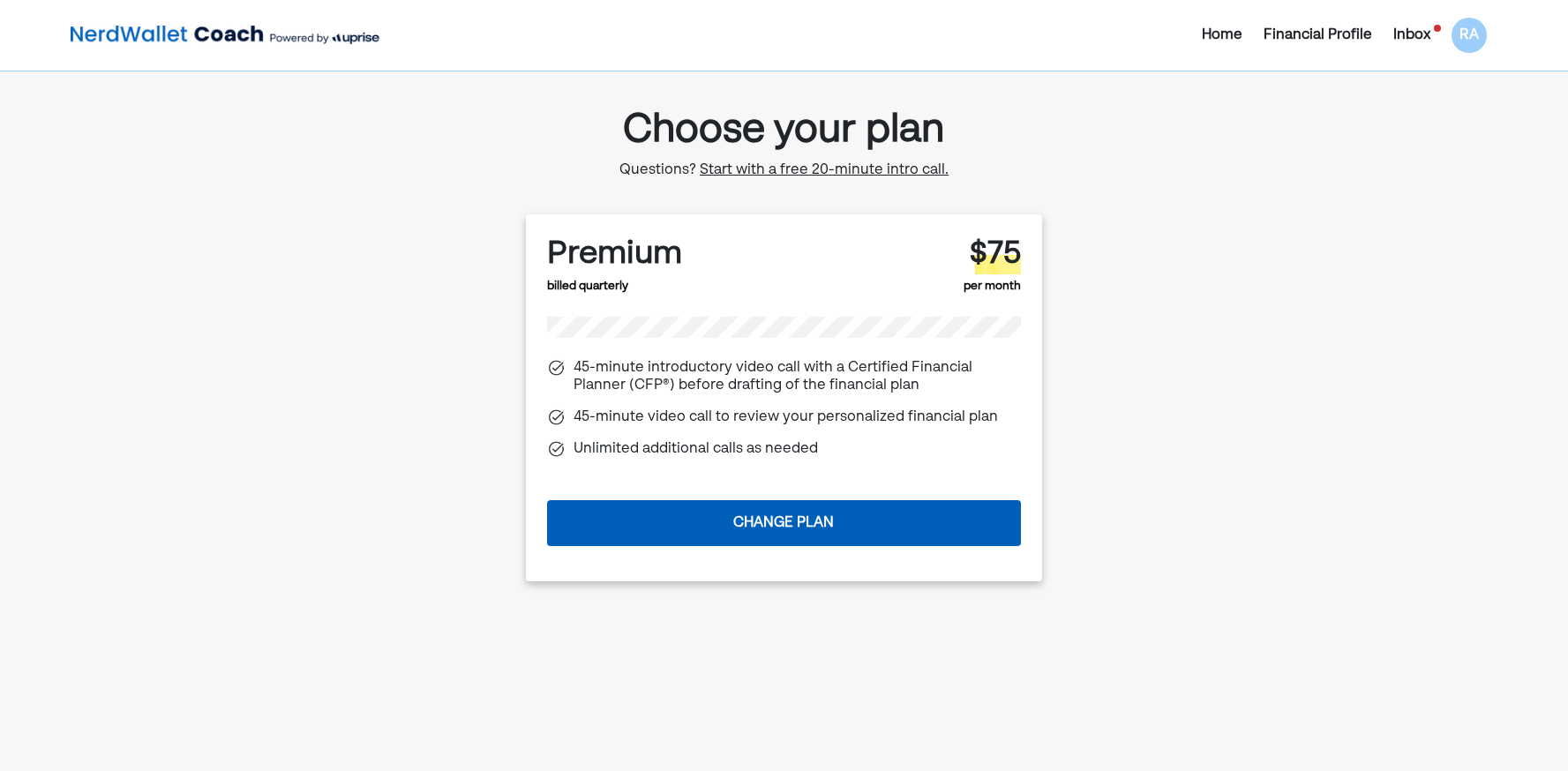 click on "45-minute introductory video call with a Certified Financial Planner (CFP®) before drafting of the financial plan 45-minute video call to review your personalized financial plan Unlimited additional calls as needed" at bounding box center (784, 405) 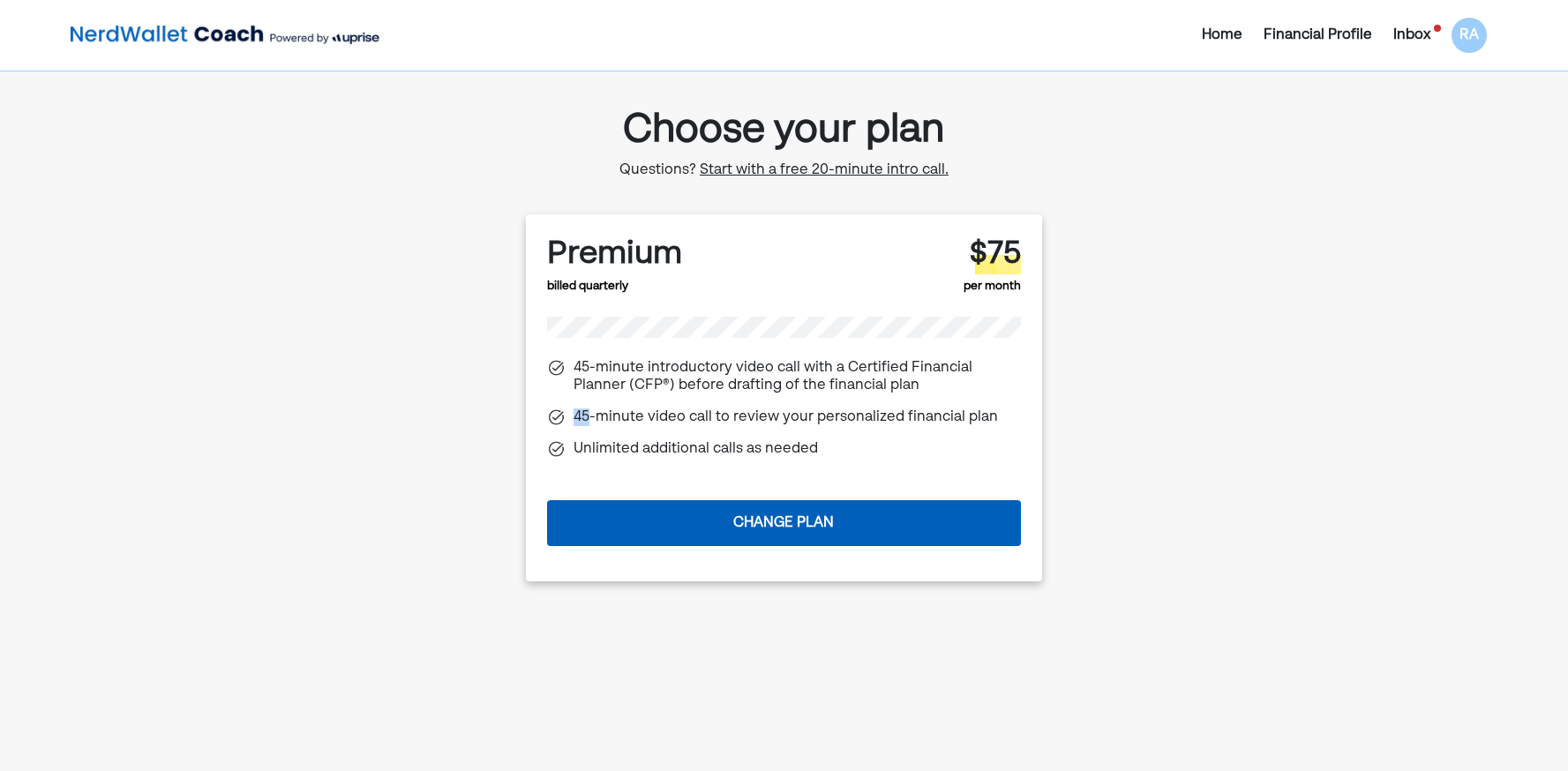 click on "45-minute introductory video call with a Certified Financial Planner (CFP®) before drafting of the financial plan 45-minute video call to review your personalized financial plan Unlimited additional calls as needed" at bounding box center (784, 405) 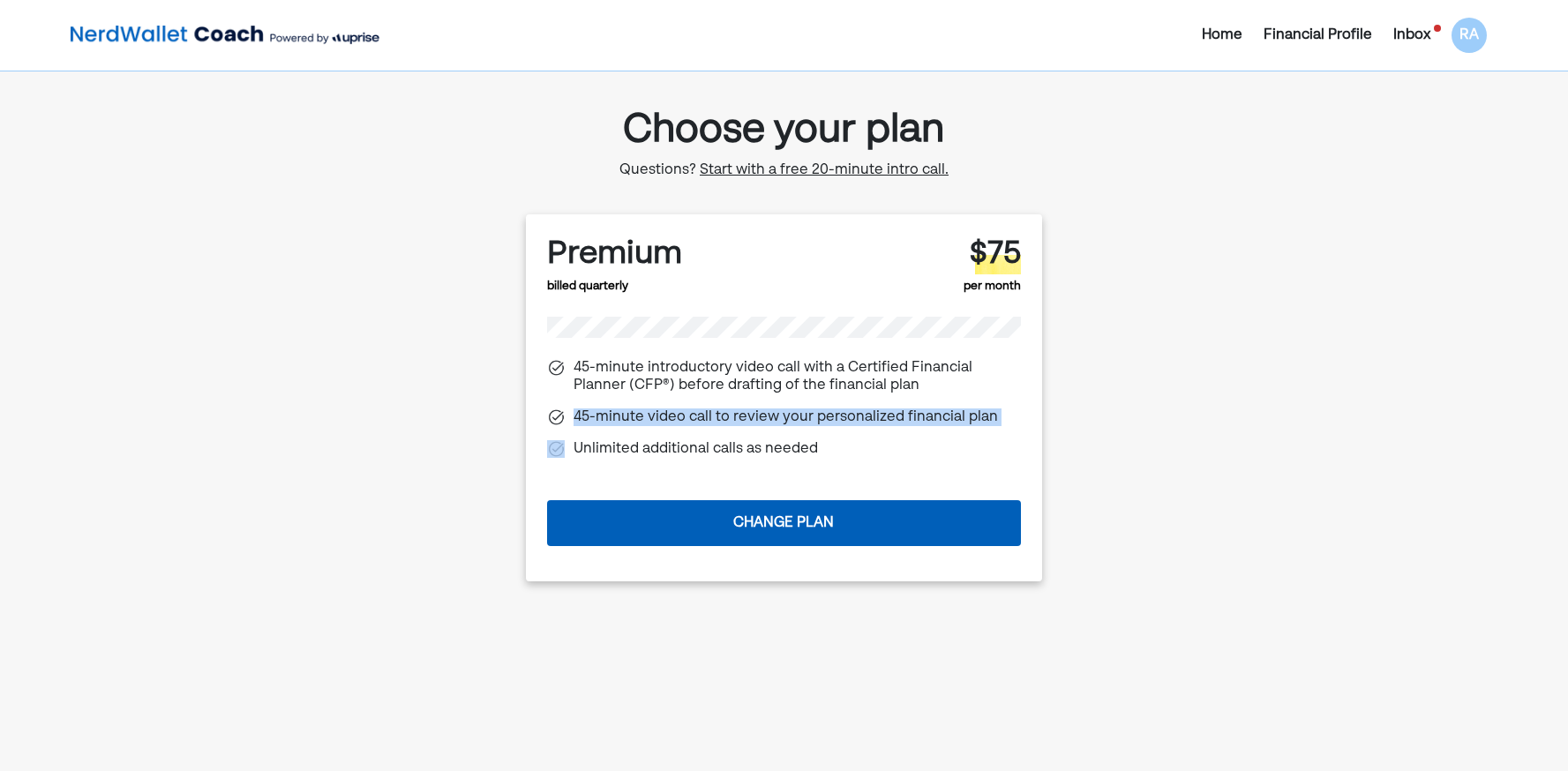 click on "45-minute introductory video call with a Certified Financial Planner (CFP®) before drafting of the financial plan 45-minute video call to review your personalized financial plan Unlimited additional calls as needed" at bounding box center [784, 405] 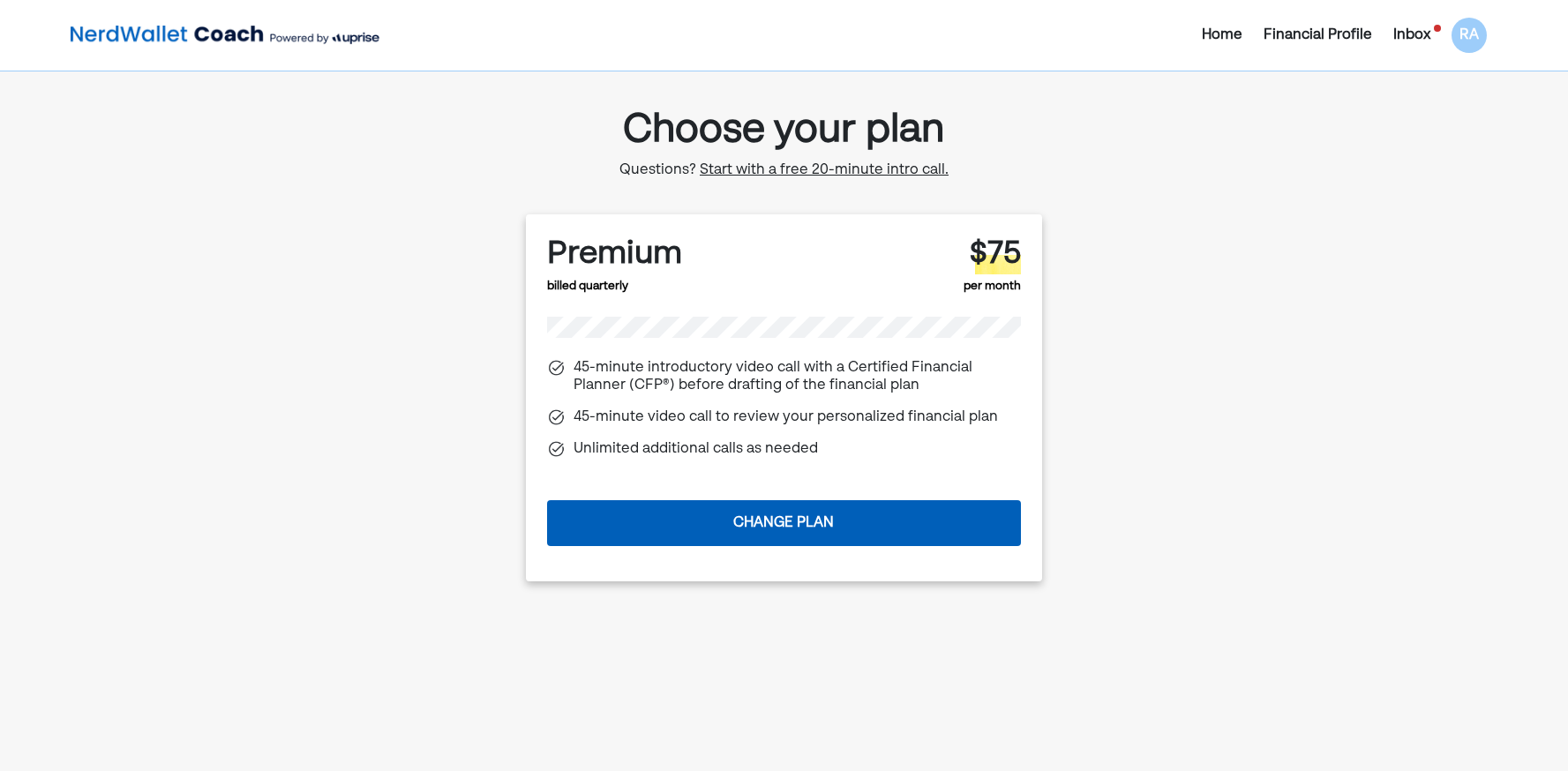 click on "45-minute video call to review your personalized financial plan" at bounding box center [784, 417] 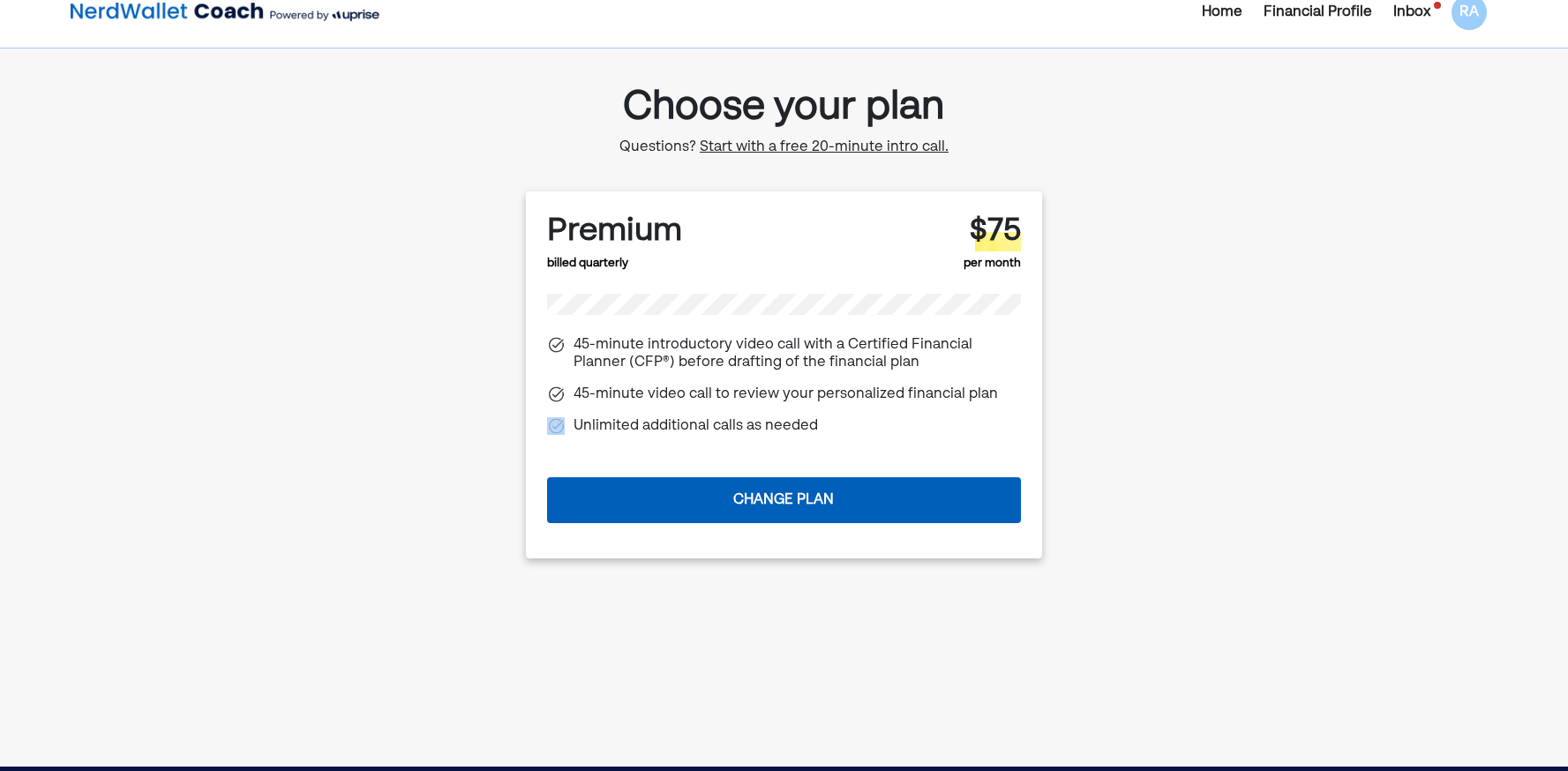 scroll, scrollTop: 0, scrollLeft: 0, axis: both 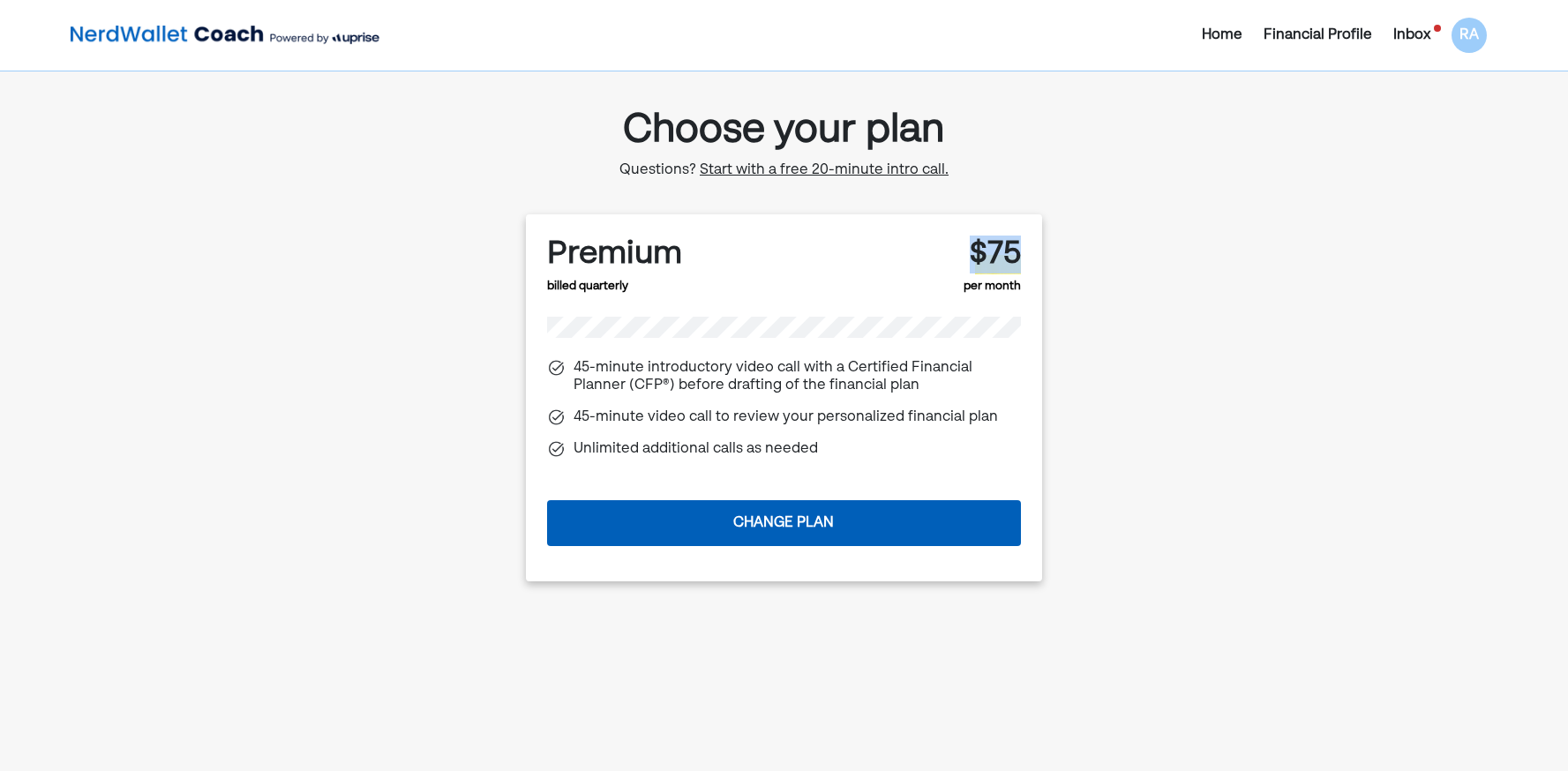 drag, startPoint x: 1024, startPoint y: 256, endPoint x: 943, endPoint y: 255, distance: 81.00617 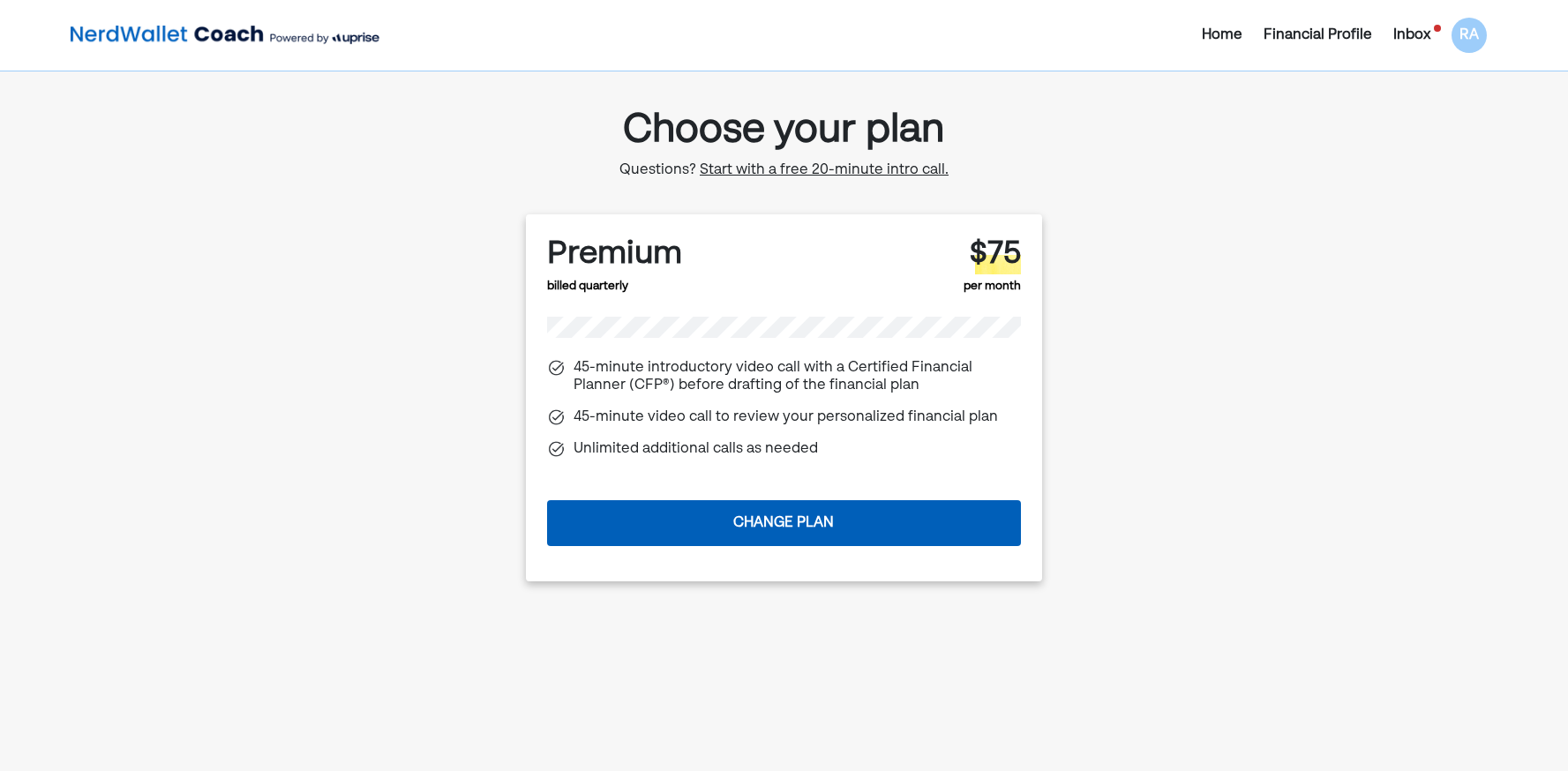 click on "Premium billed quarterly $75 per month 45-minute introductory video call with a Certified Financial Planner (CFP®) before drafting of the financial plan 45-minute video call to review your personalized financial plan Unlimited additional calls as needed Change plan" at bounding box center (784, 398) 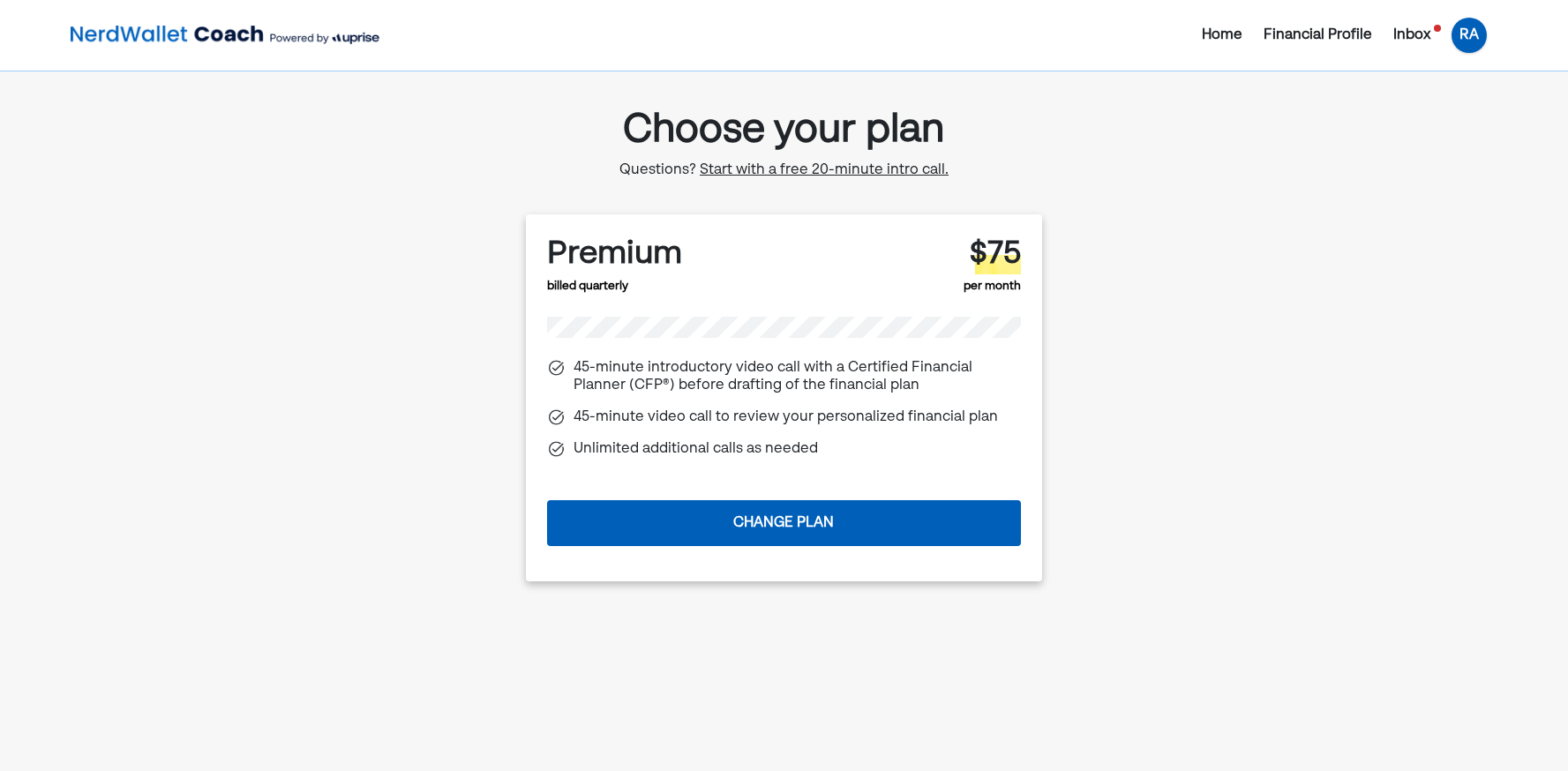 click on "RA" at bounding box center [1469, 35] 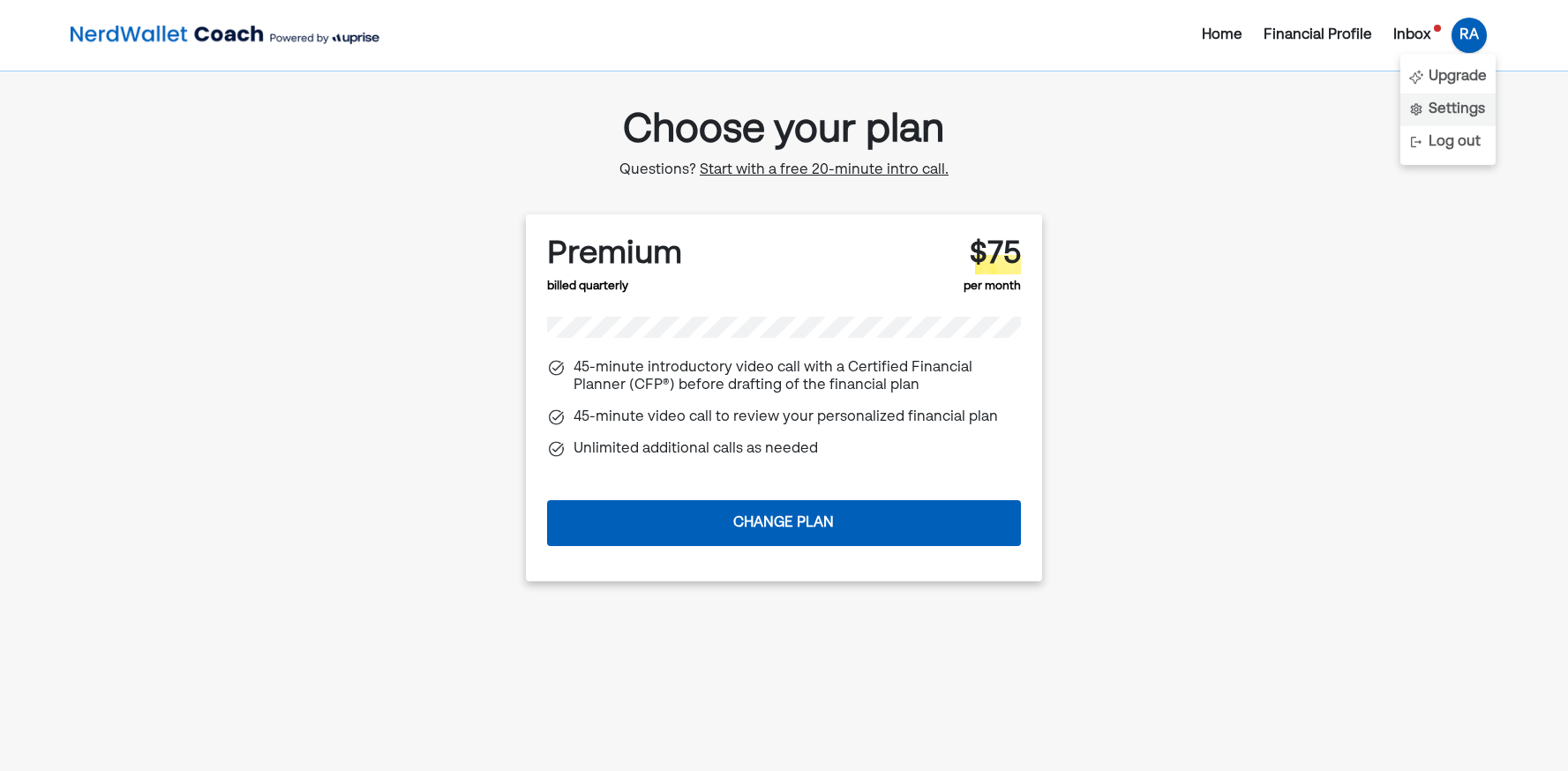 click on "Settings" at bounding box center [1458, 77] 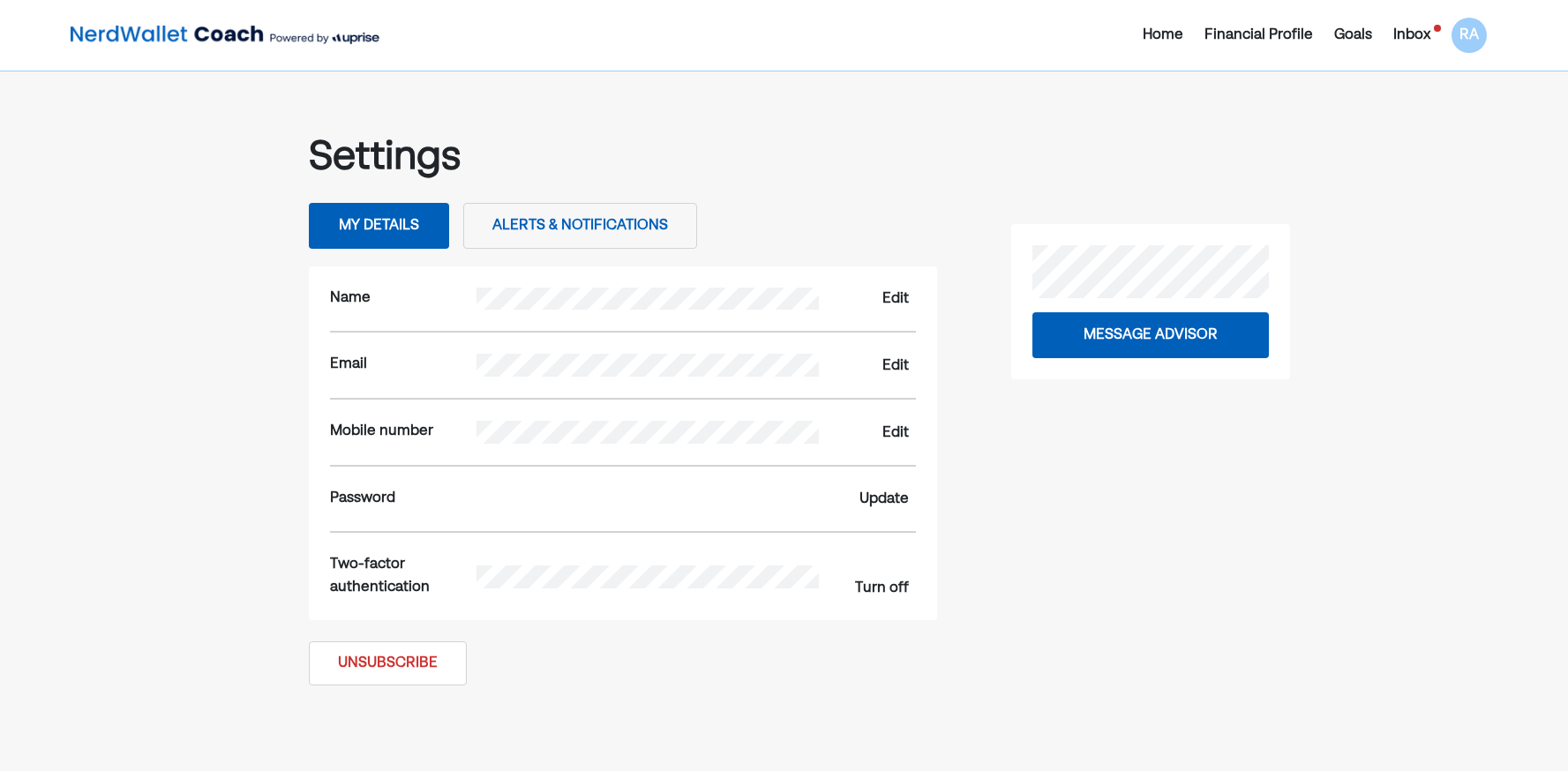 click on "Alerts & Notifications" at bounding box center (580, 226) 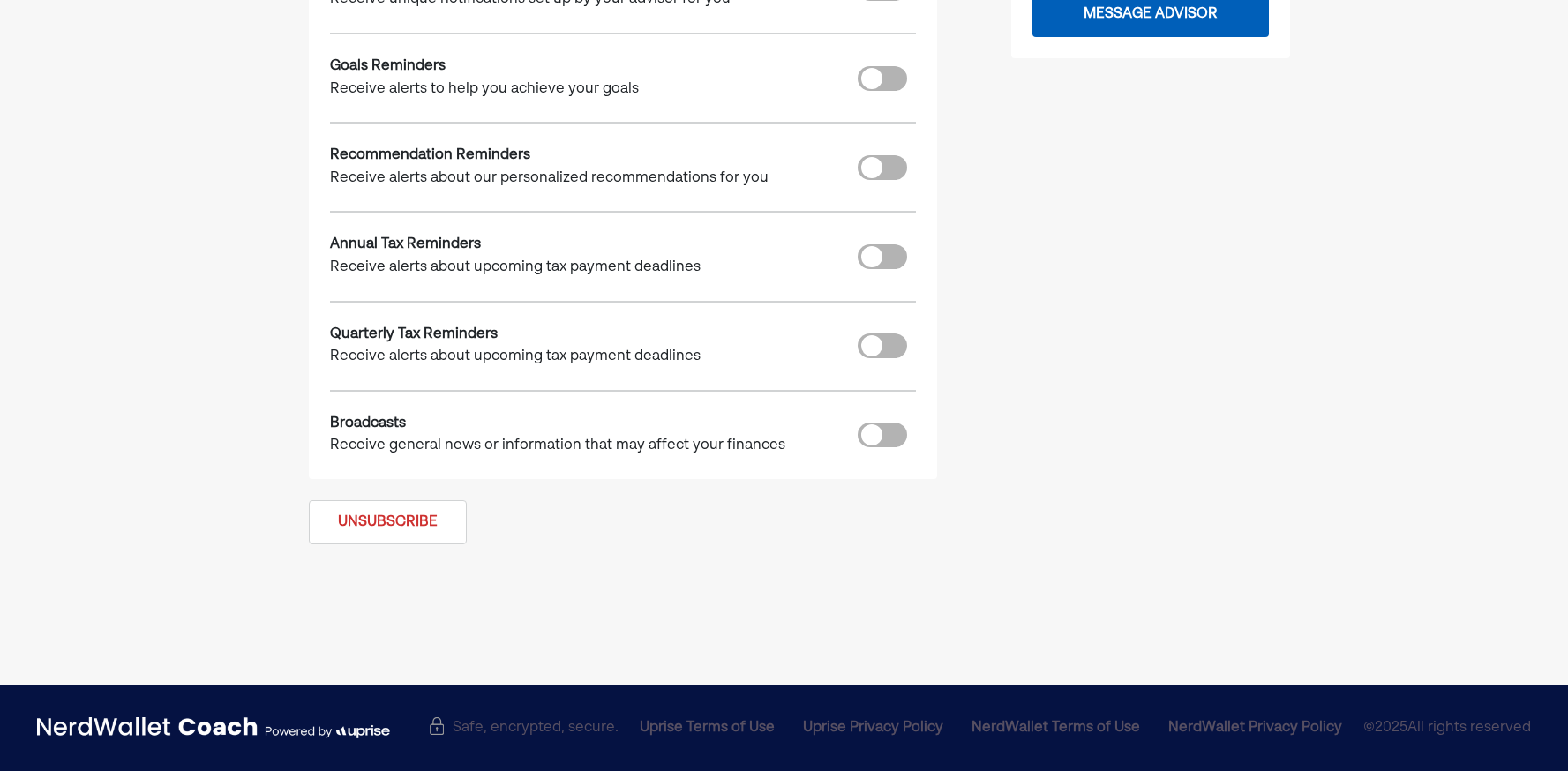 scroll, scrollTop: 0, scrollLeft: 0, axis: both 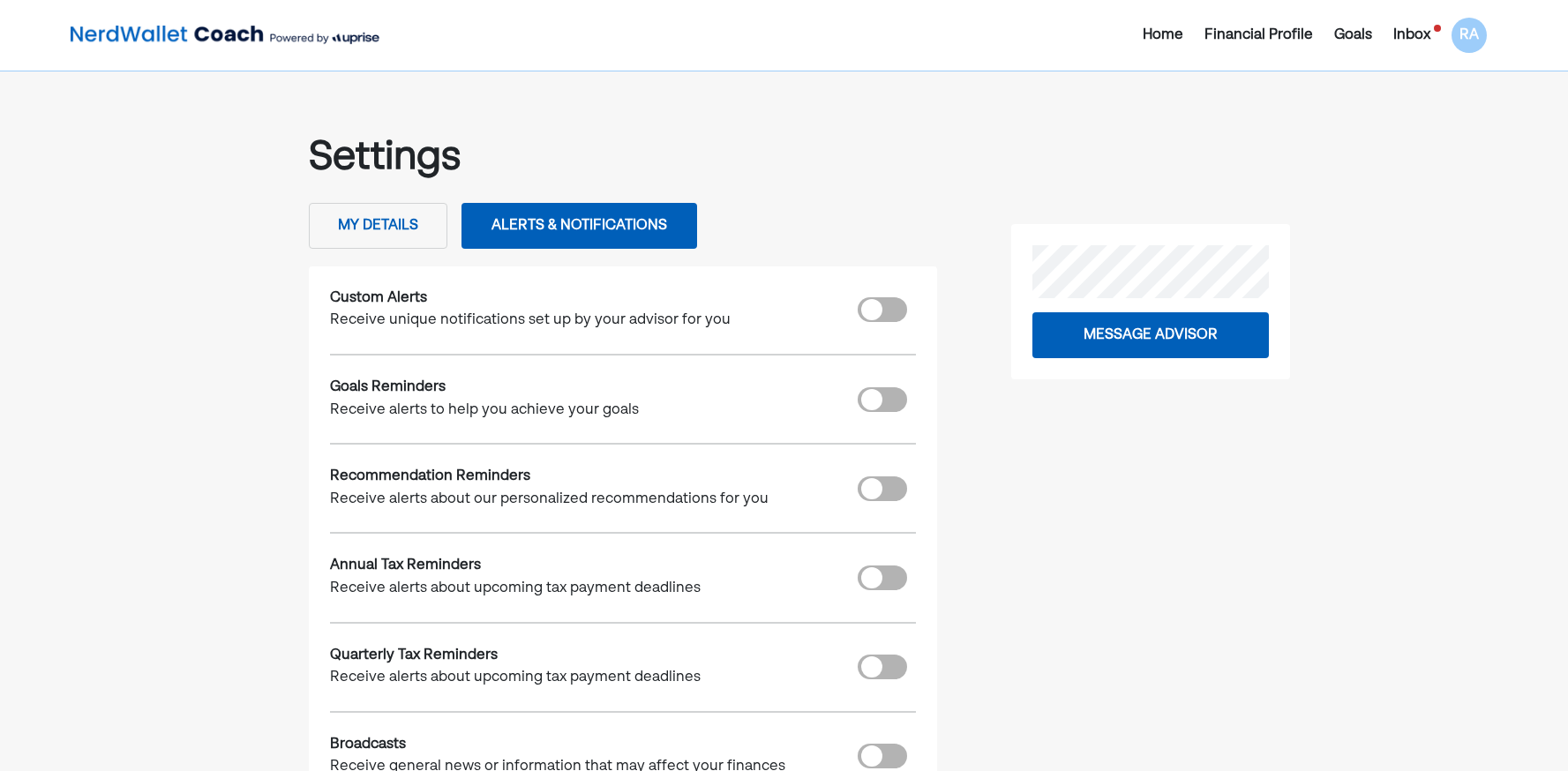 click on "Home Financial Profile Goals Inbox RA" at bounding box center [1262, 35] 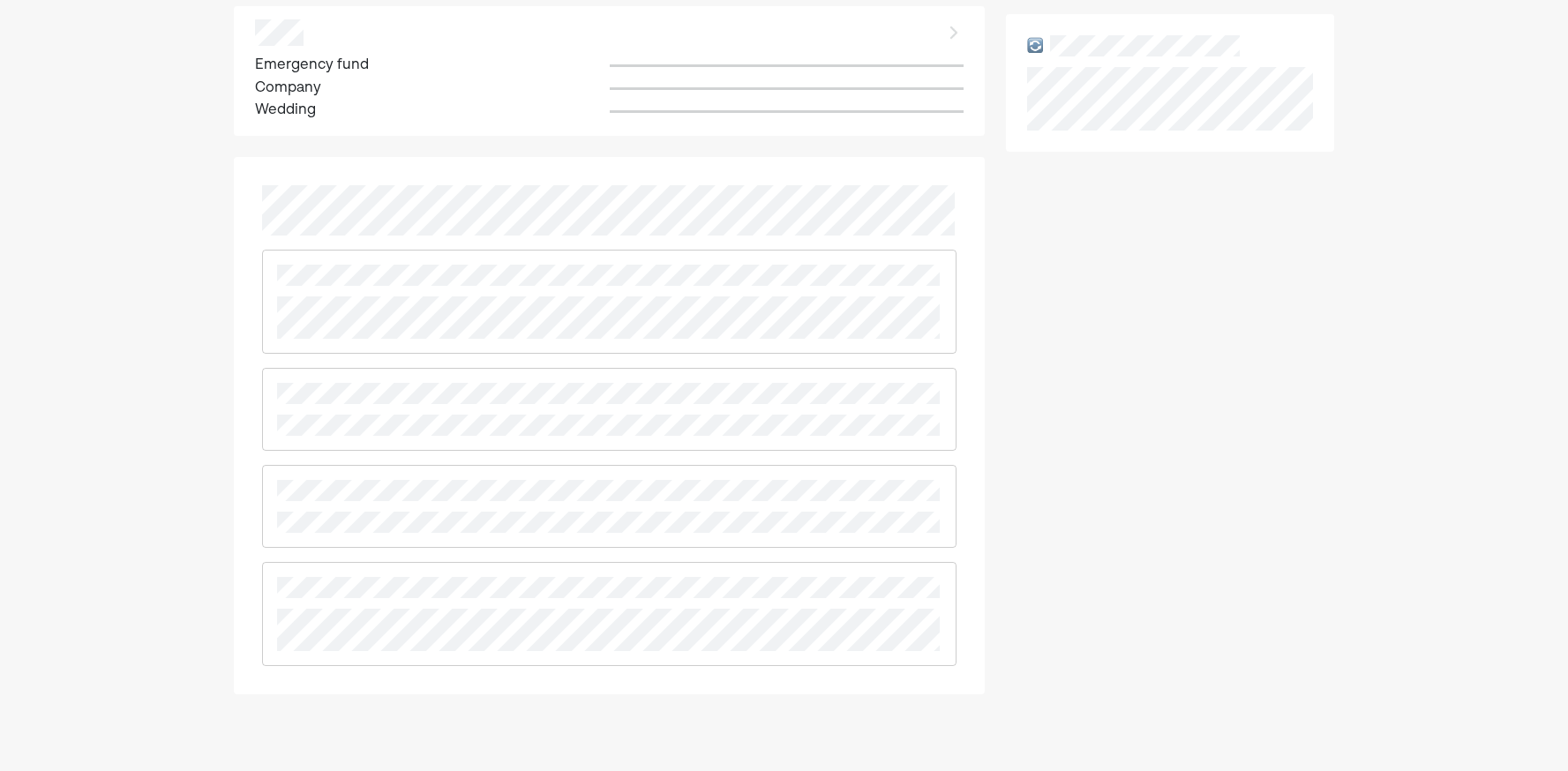 scroll, scrollTop: 853, scrollLeft: 0, axis: vertical 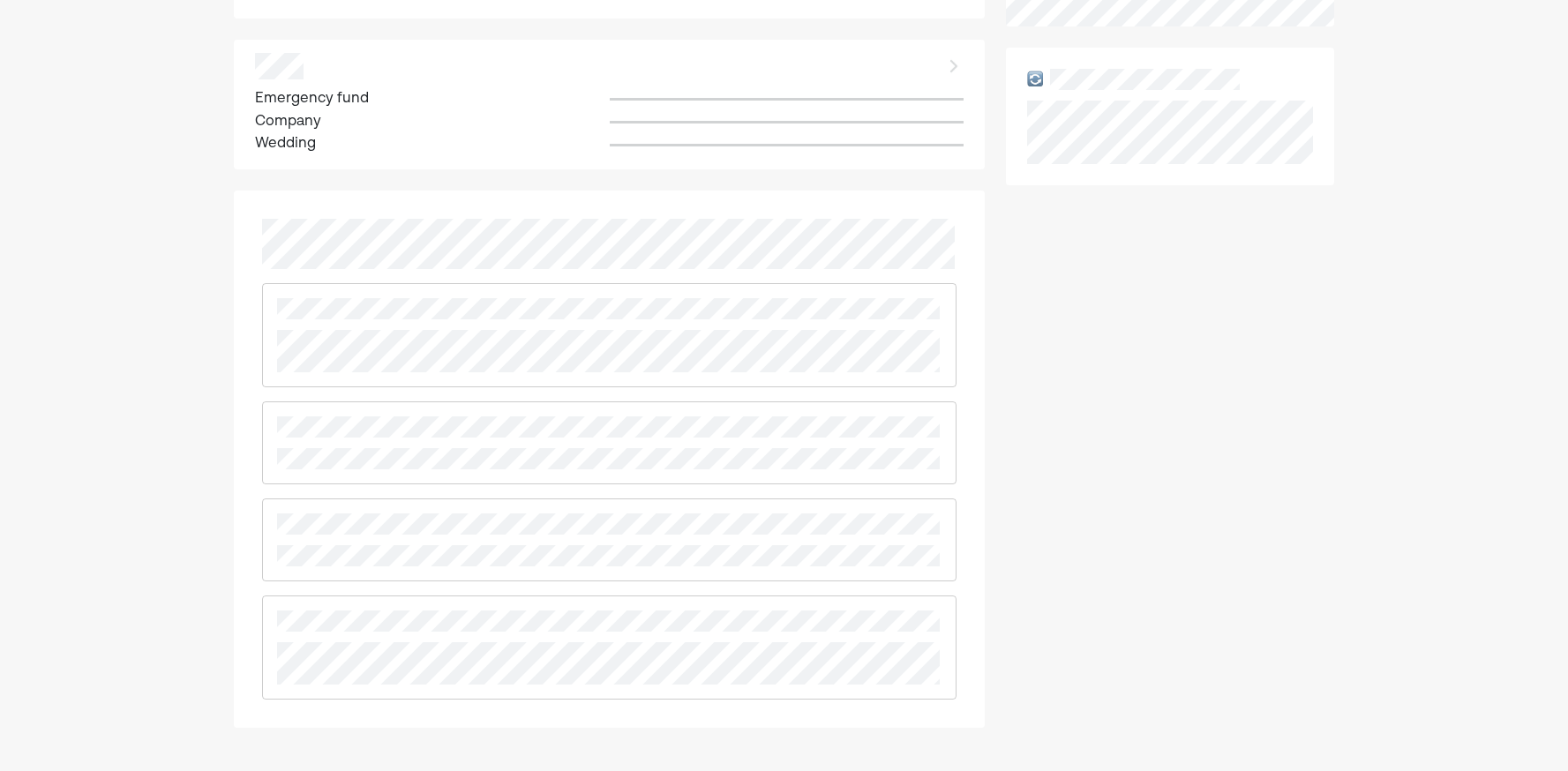 drag, startPoint x: 184, startPoint y: 453, endPoint x: 261, endPoint y: 470, distance: 78.8543 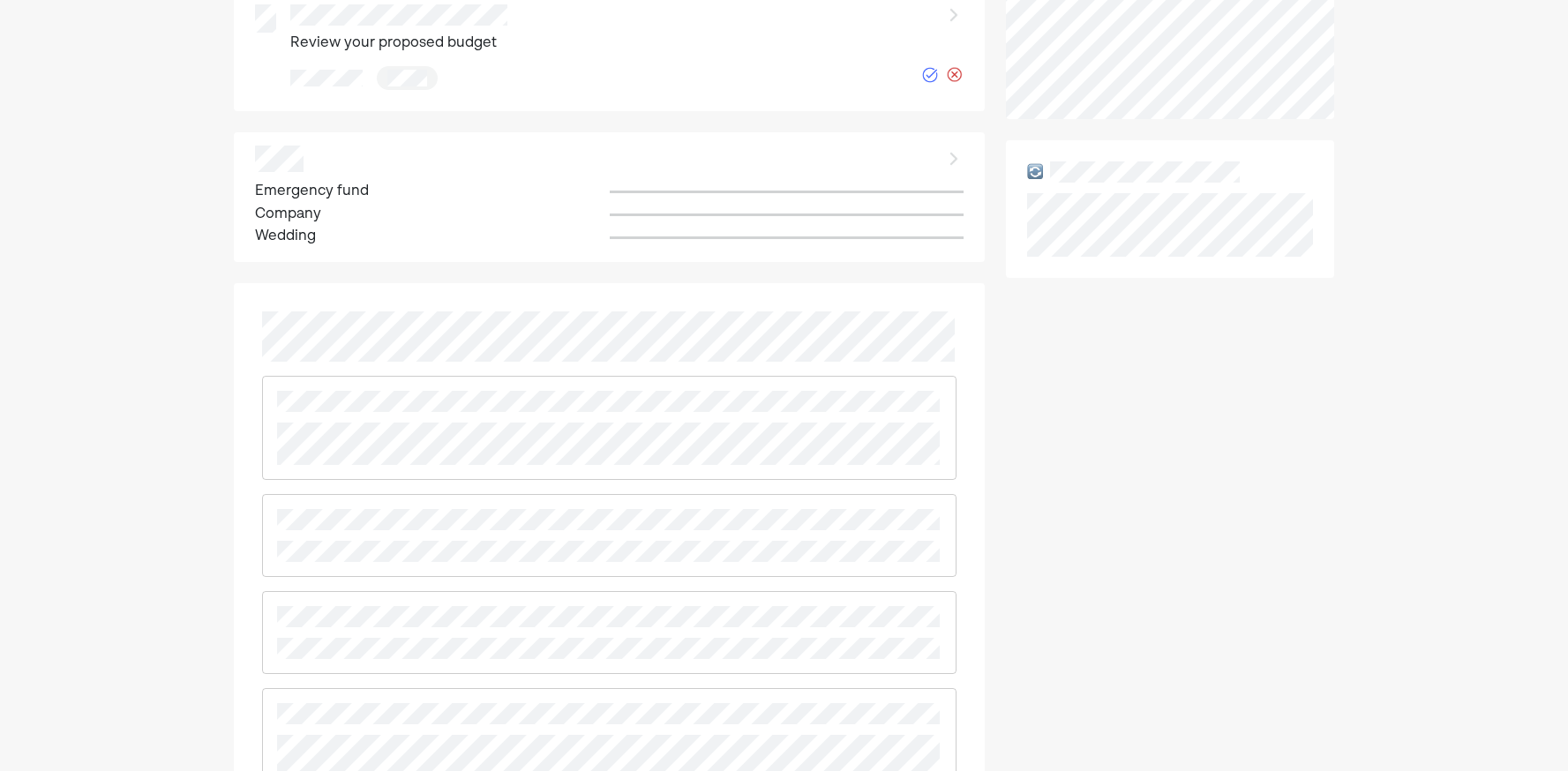 scroll, scrollTop: 760, scrollLeft: 0, axis: vertical 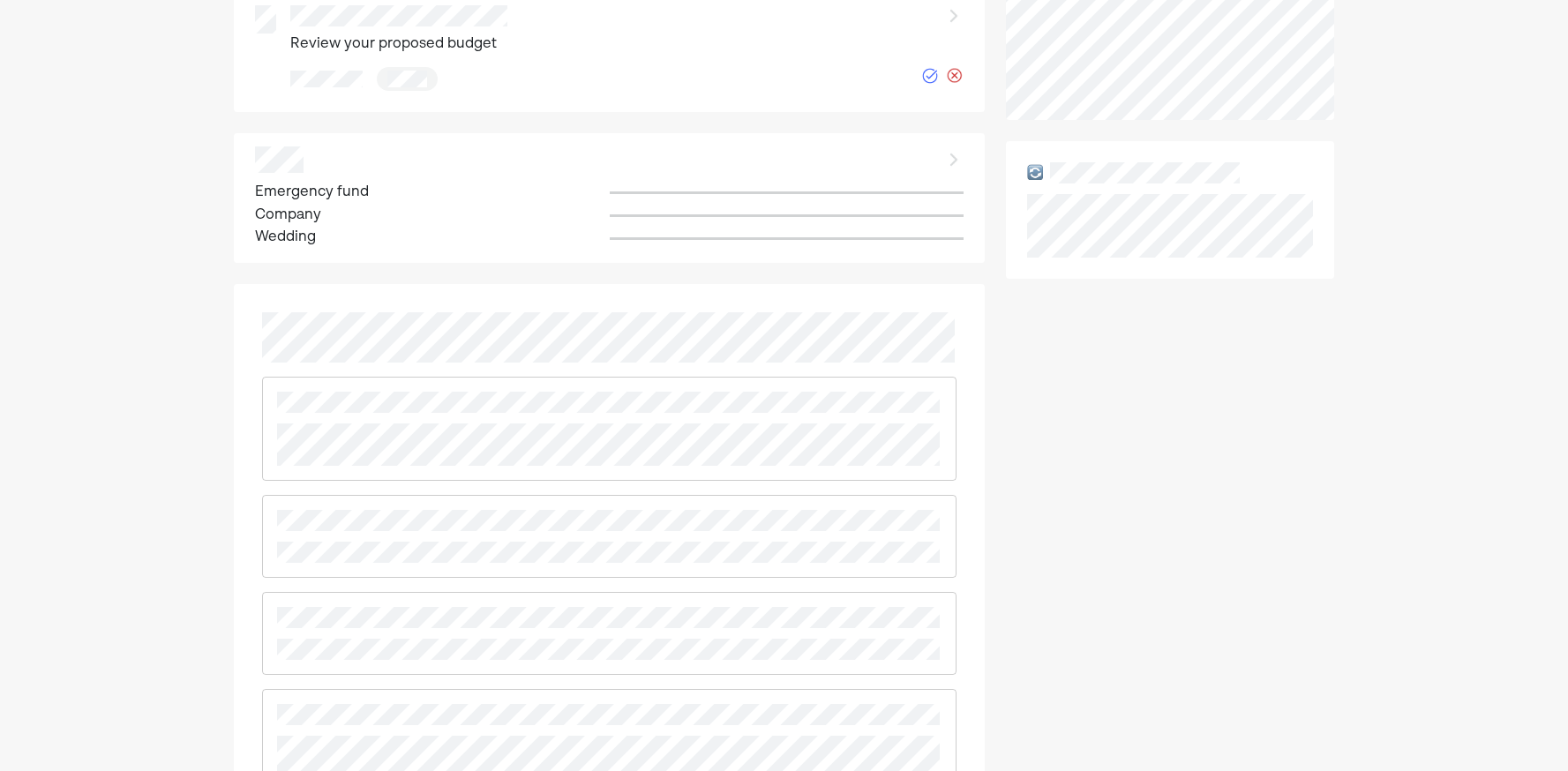 click at bounding box center [609, 536] 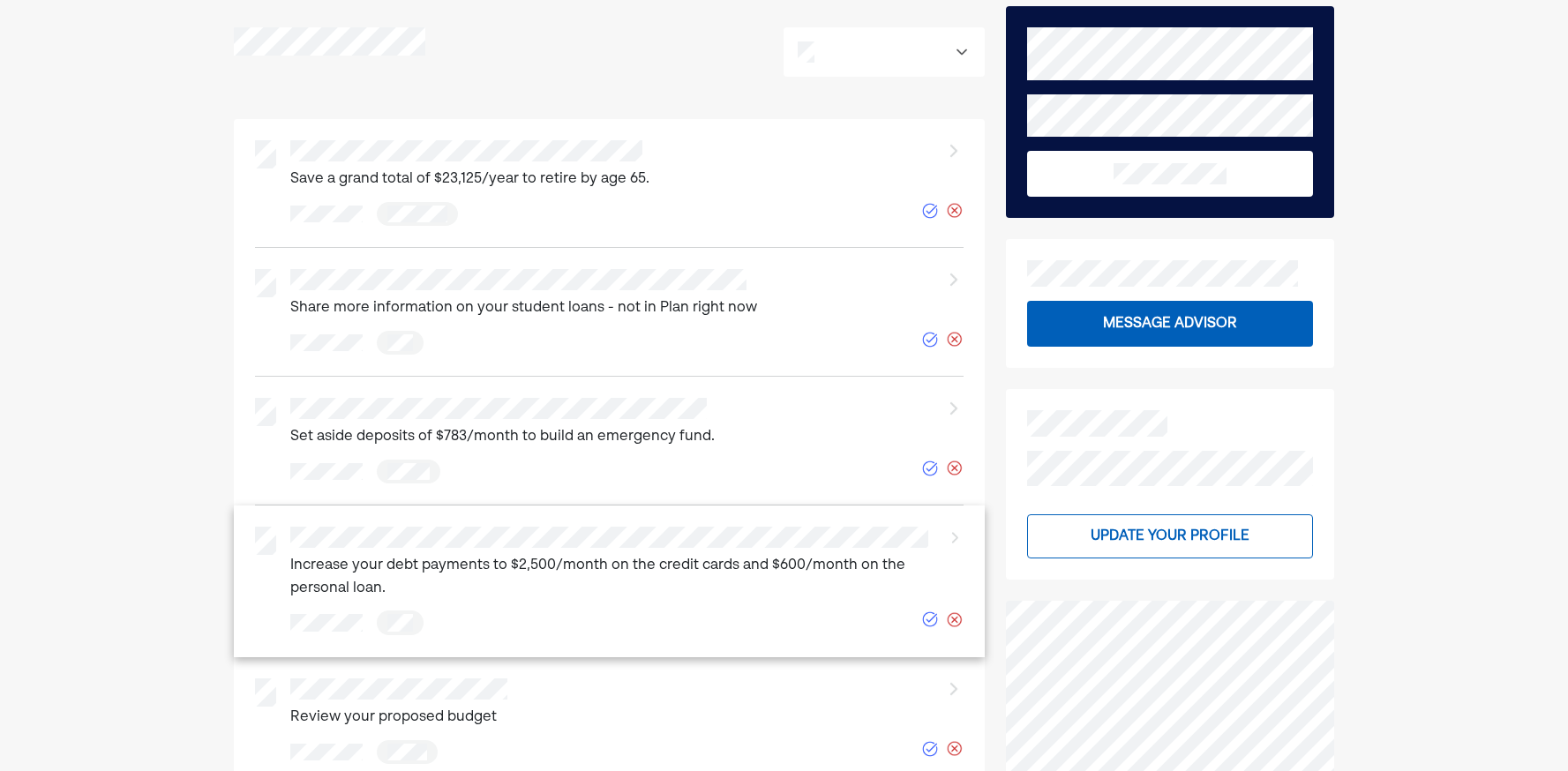 scroll, scrollTop: 0, scrollLeft: 0, axis: both 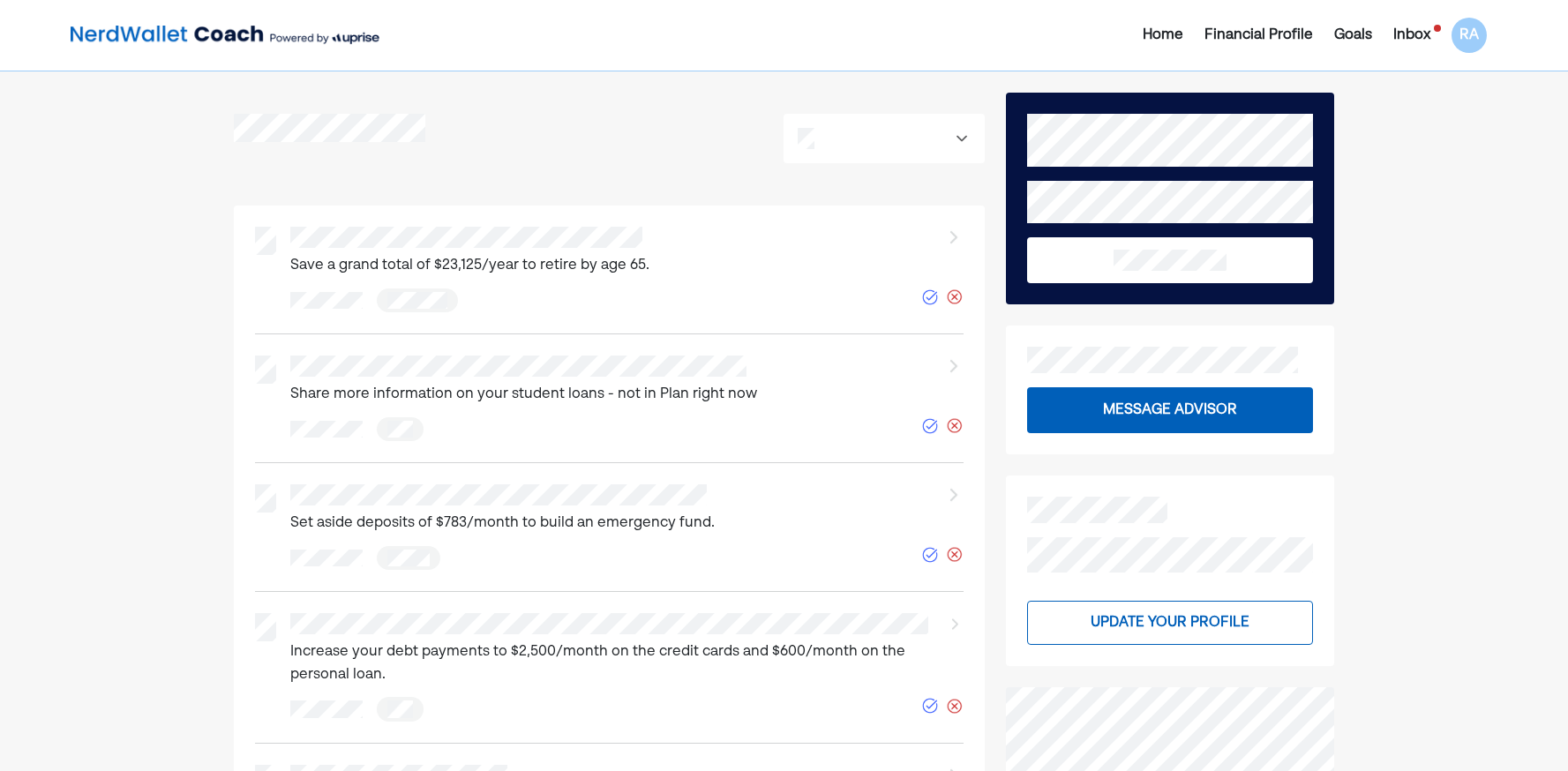 click on "Inbox" at bounding box center [1412, 35] 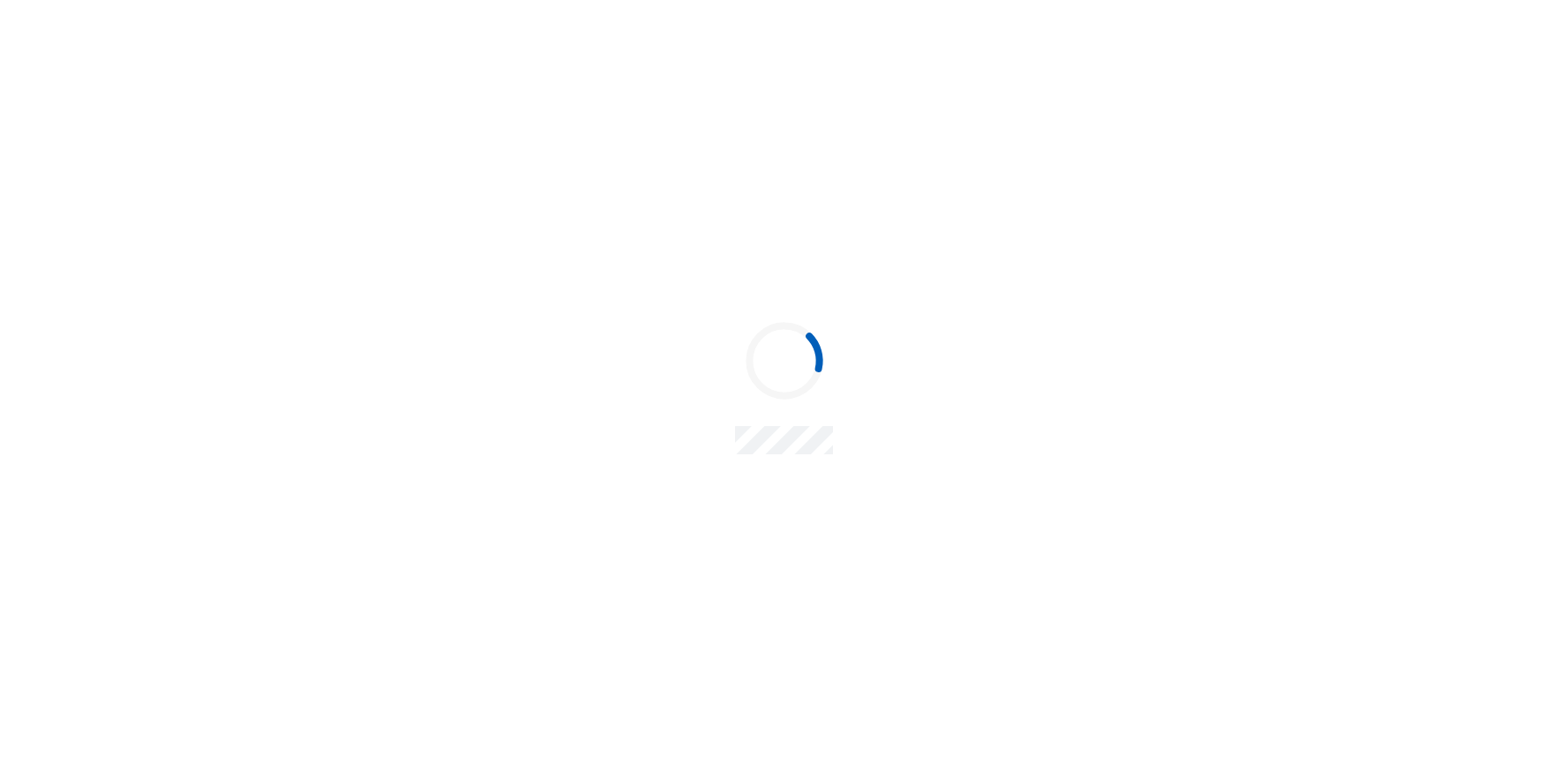 click at bounding box center [784, 386] 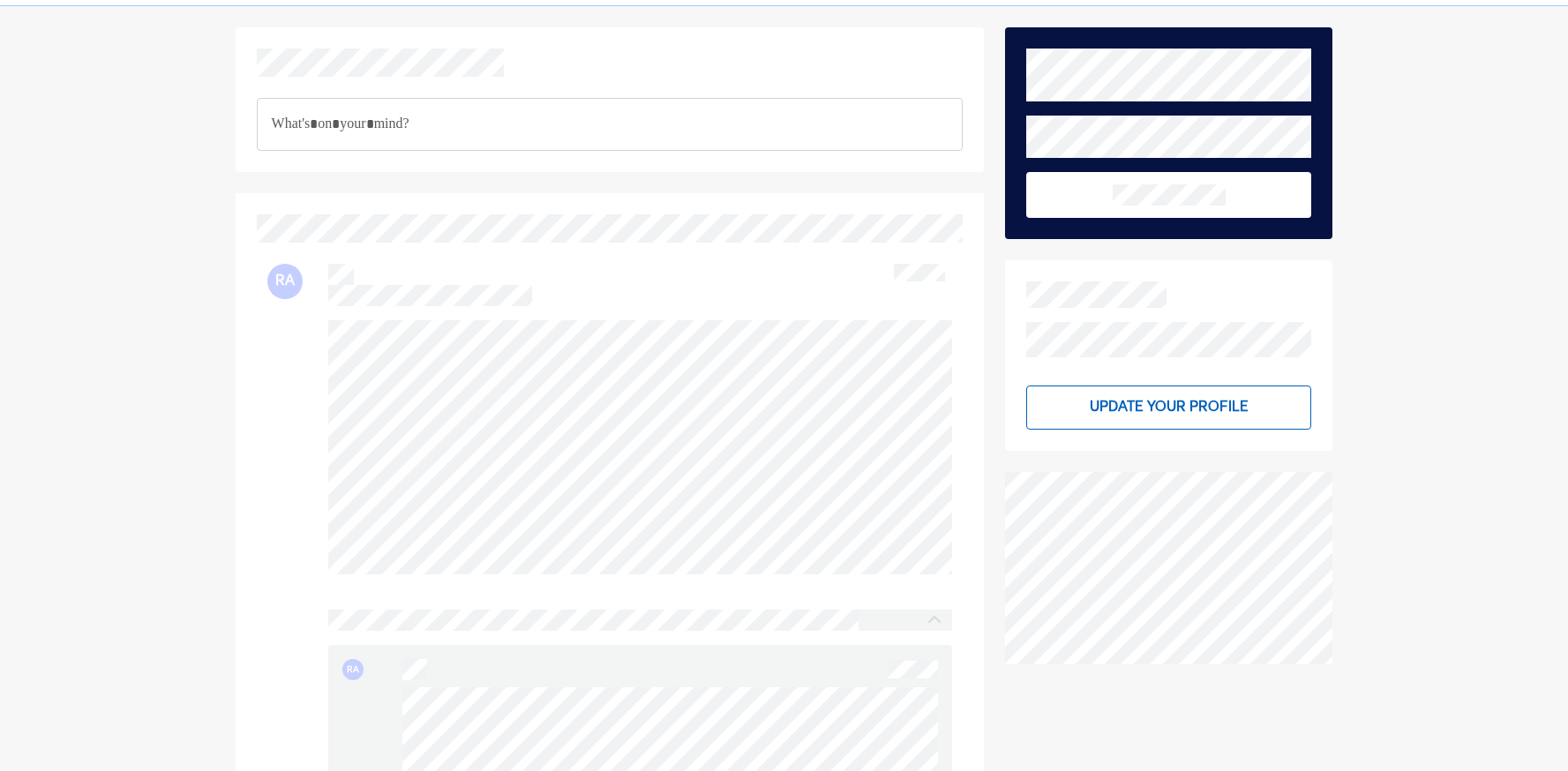 scroll, scrollTop: 0, scrollLeft: 0, axis: both 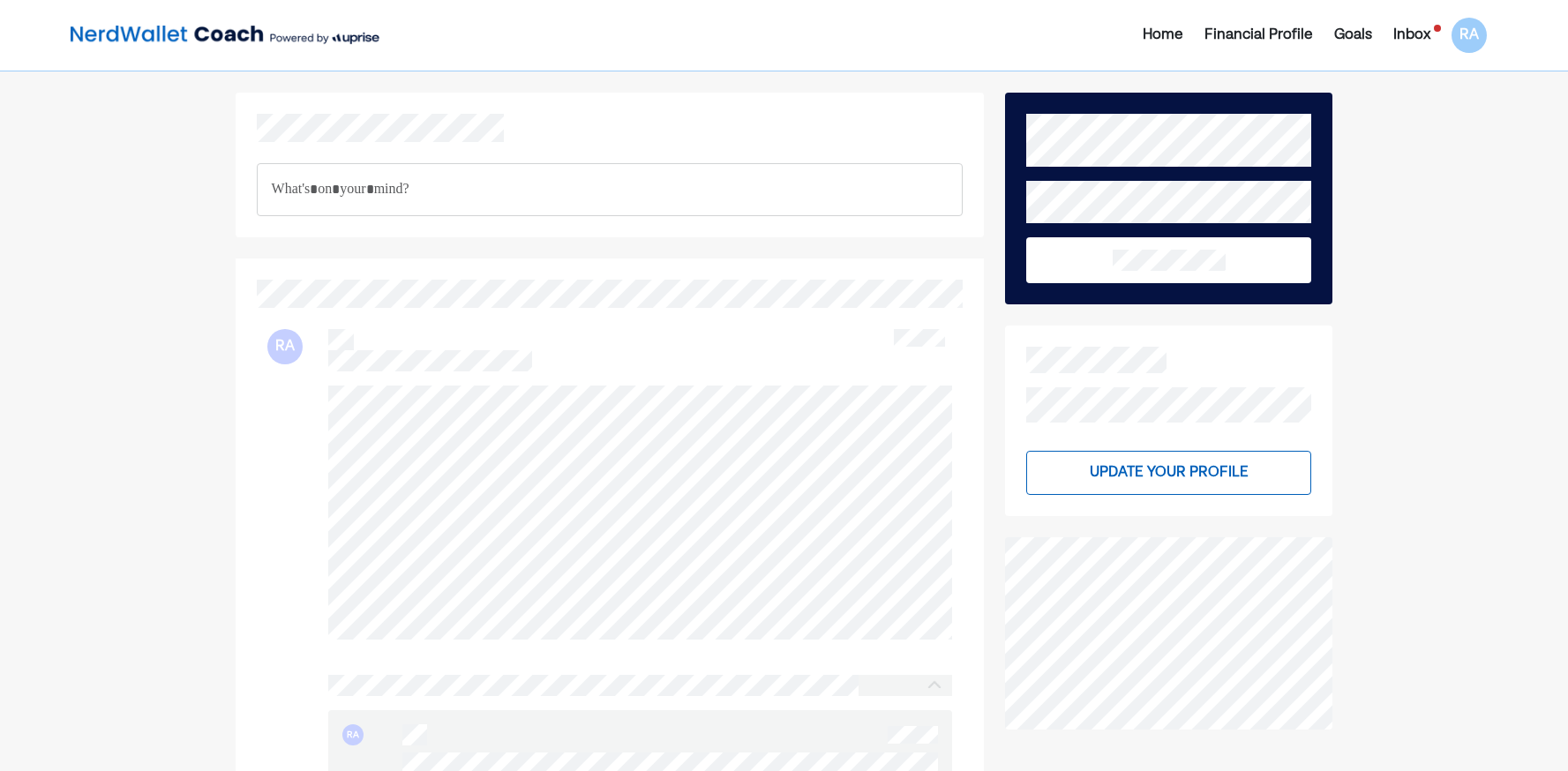 click on "Inbox" at bounding box center (1412, 35) 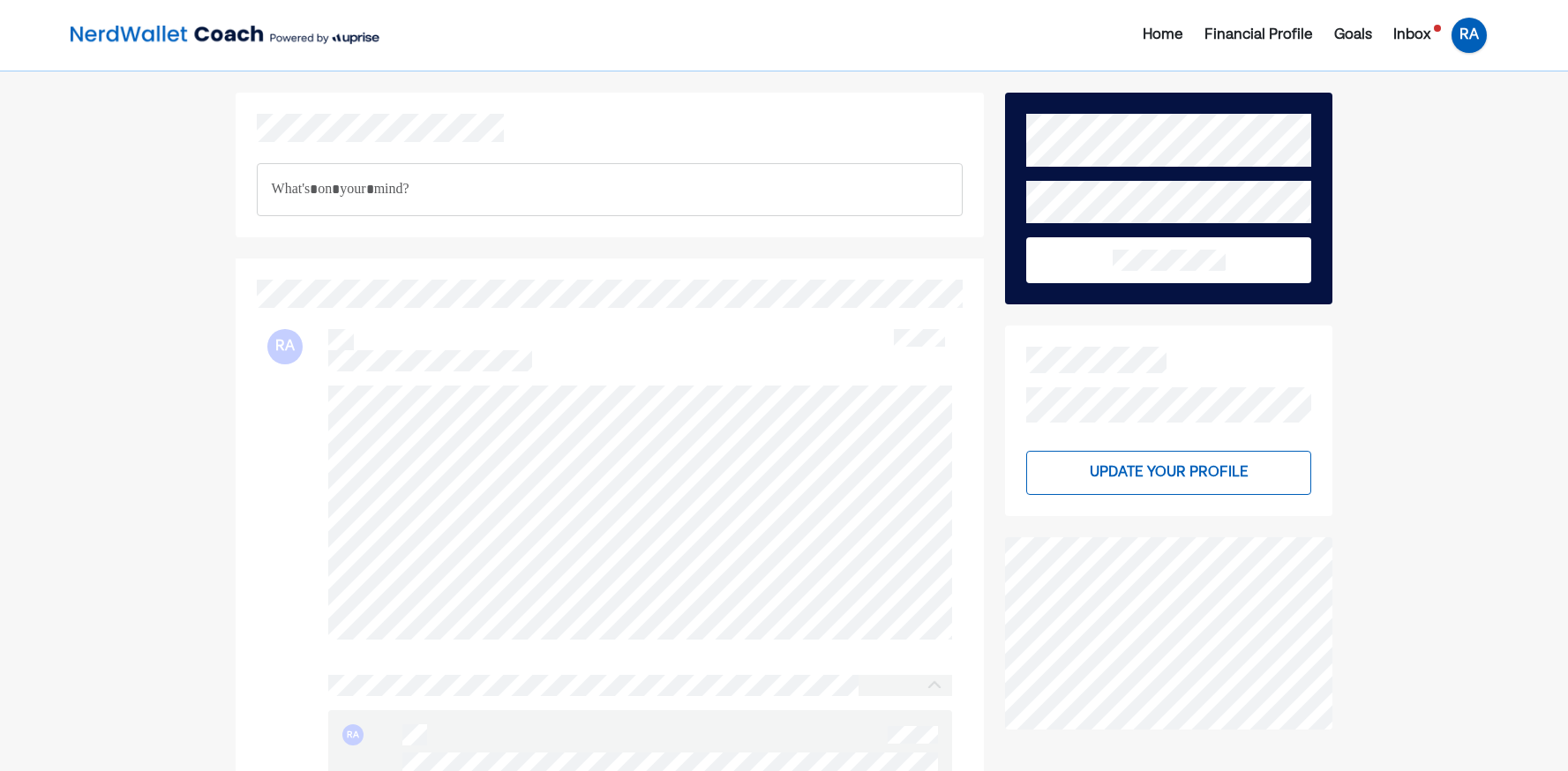 click on "RA" at bounding box center (1469, 35) 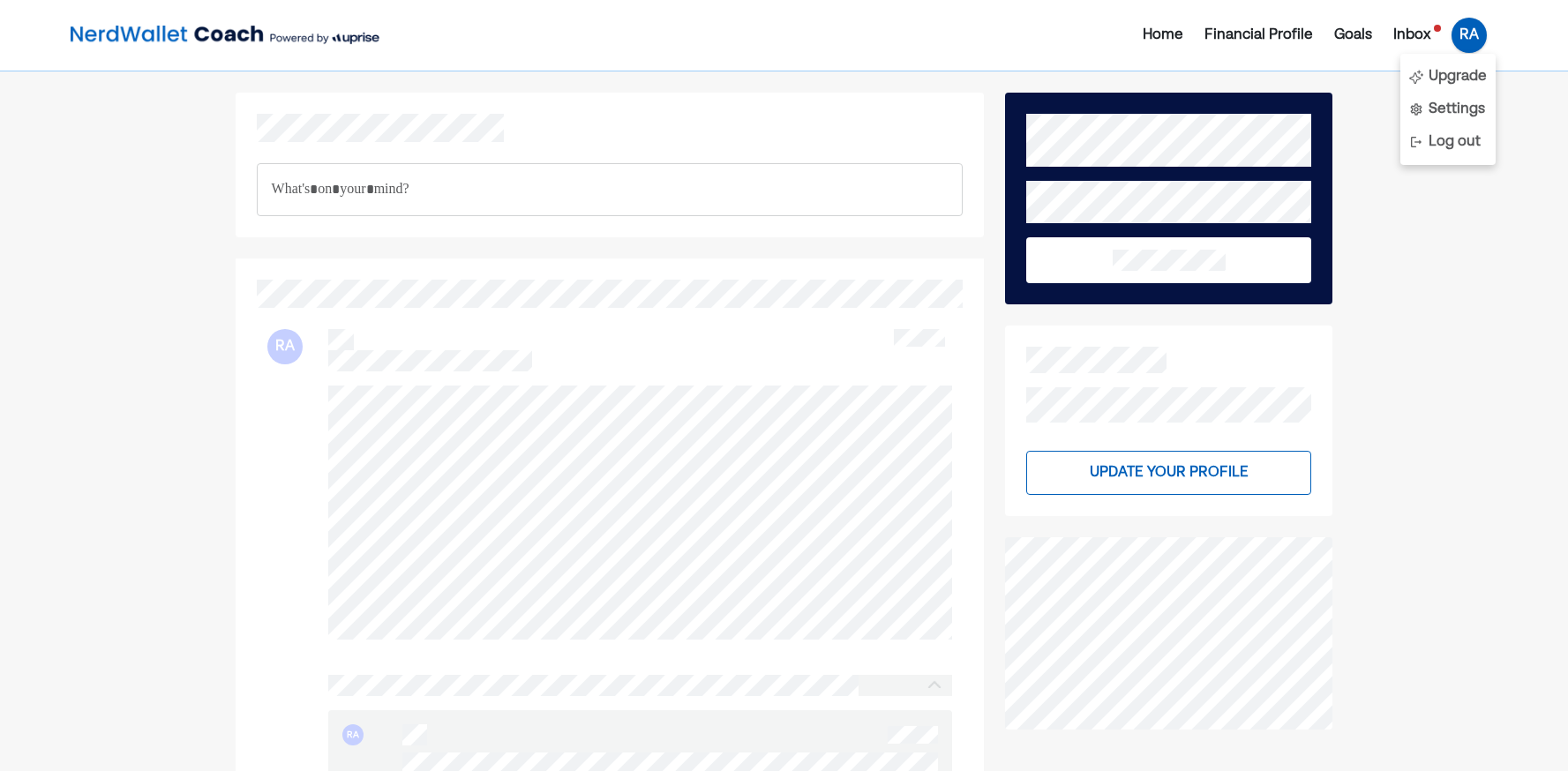 click on "RA Upgrade Settings Log out" at bounding box center (1469, 35) 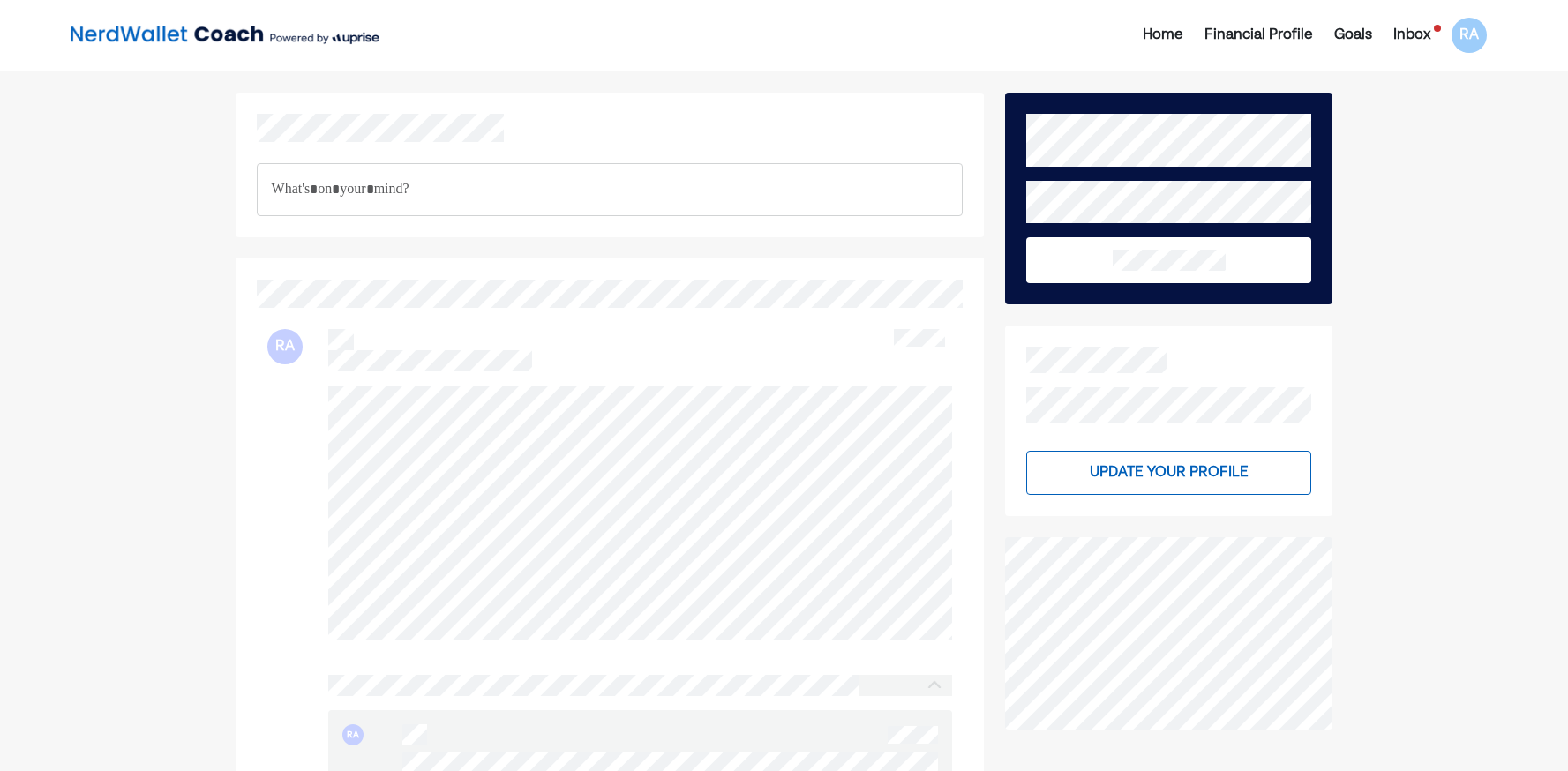 click at bounding box center [225, 35] 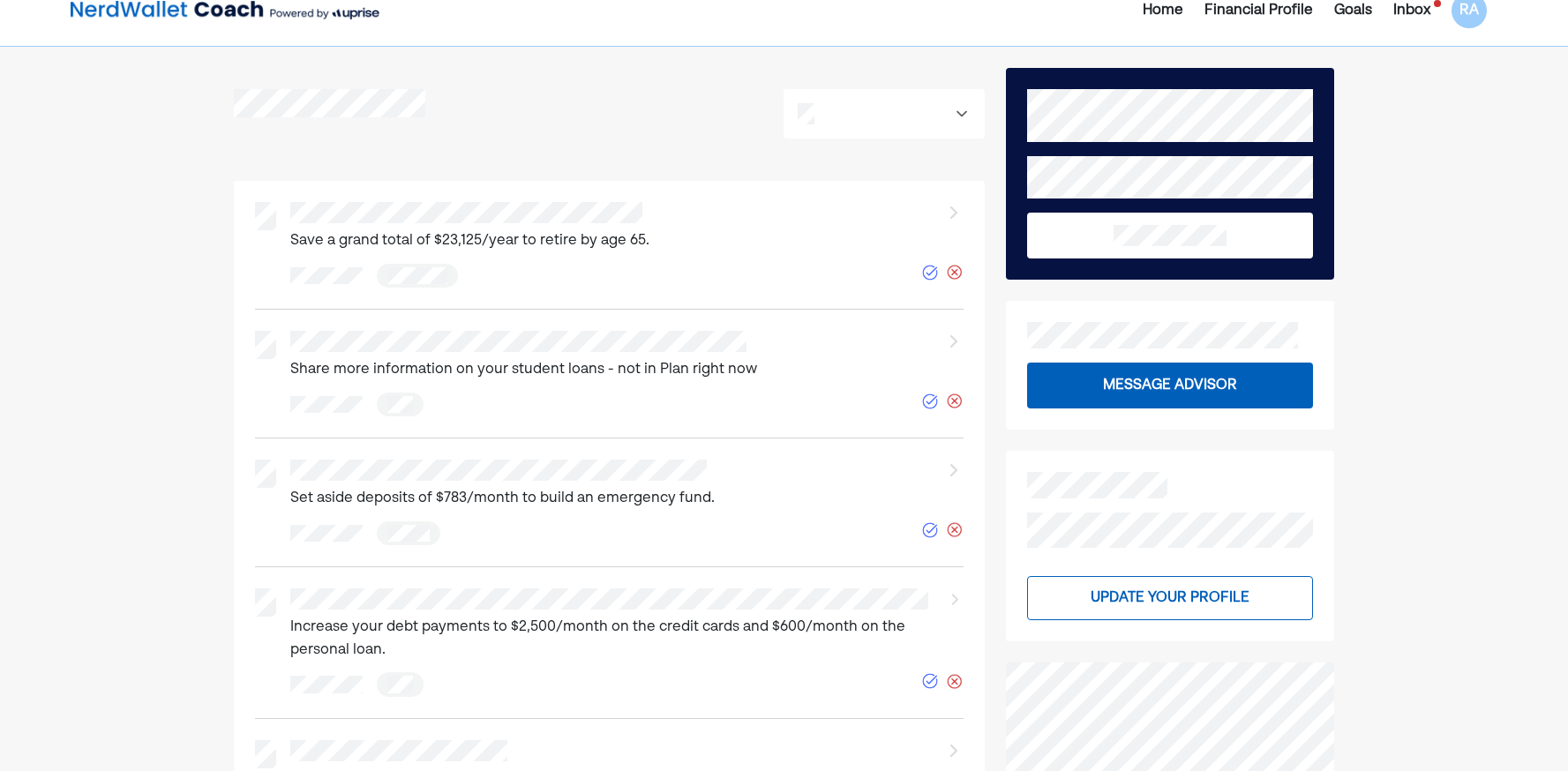 scroll, scrollTop: 0, scrollLeft: 0, axis: both 